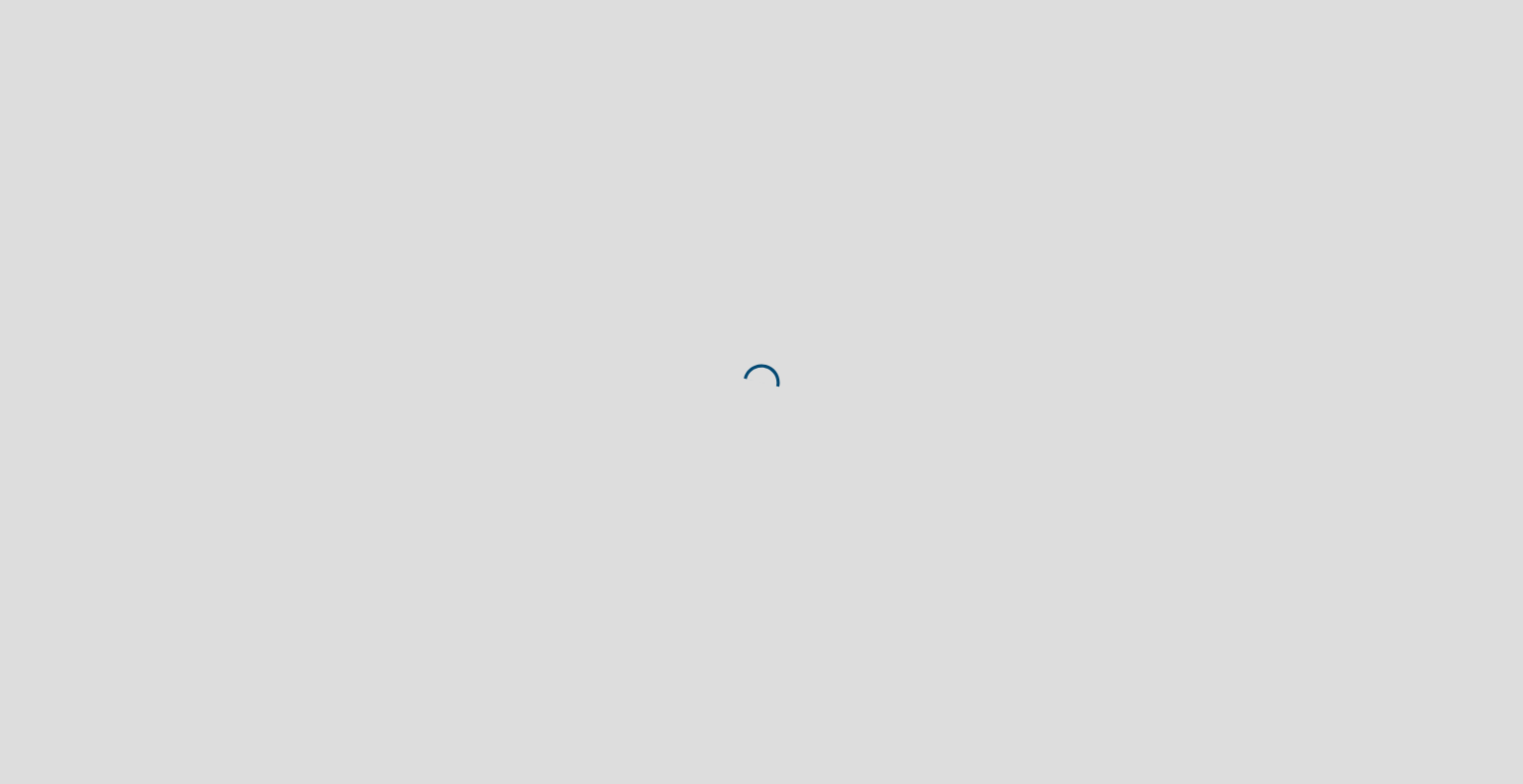 scroll, scrollTop: 0, scrollLeft: 0, axis: both 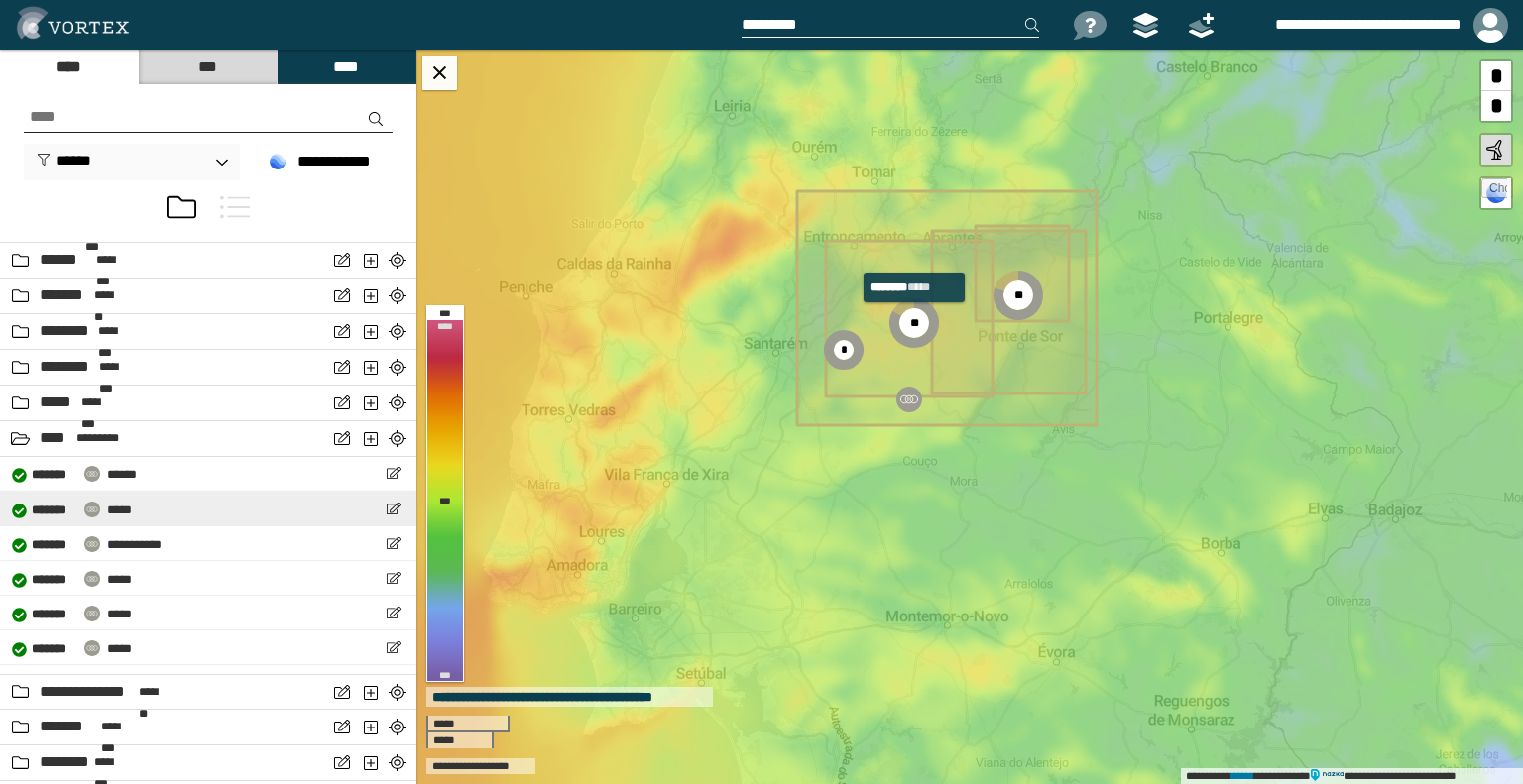 click on "*****" at bounding box center (119, 509) 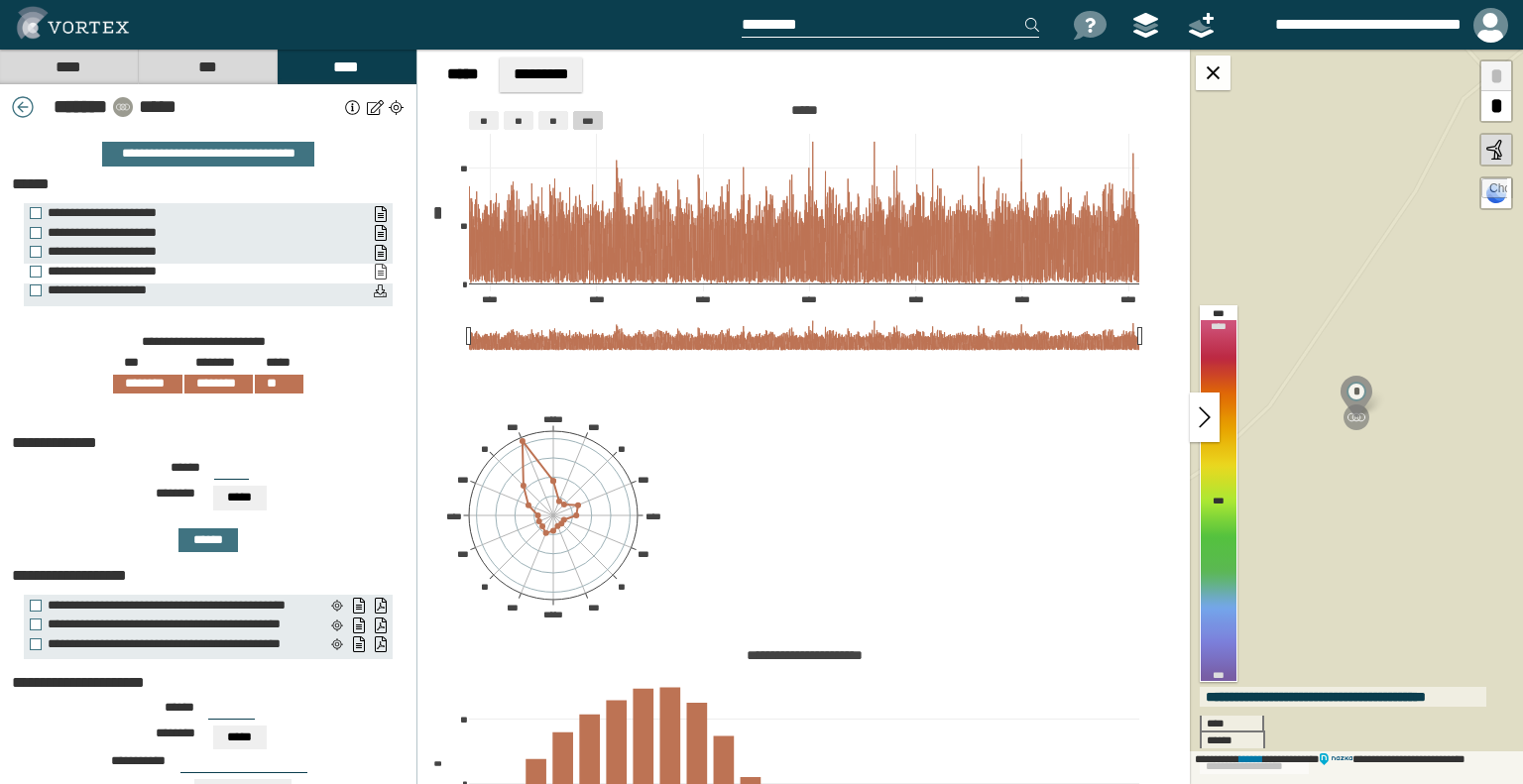 click on "**********" at bounding box center (380, 272) 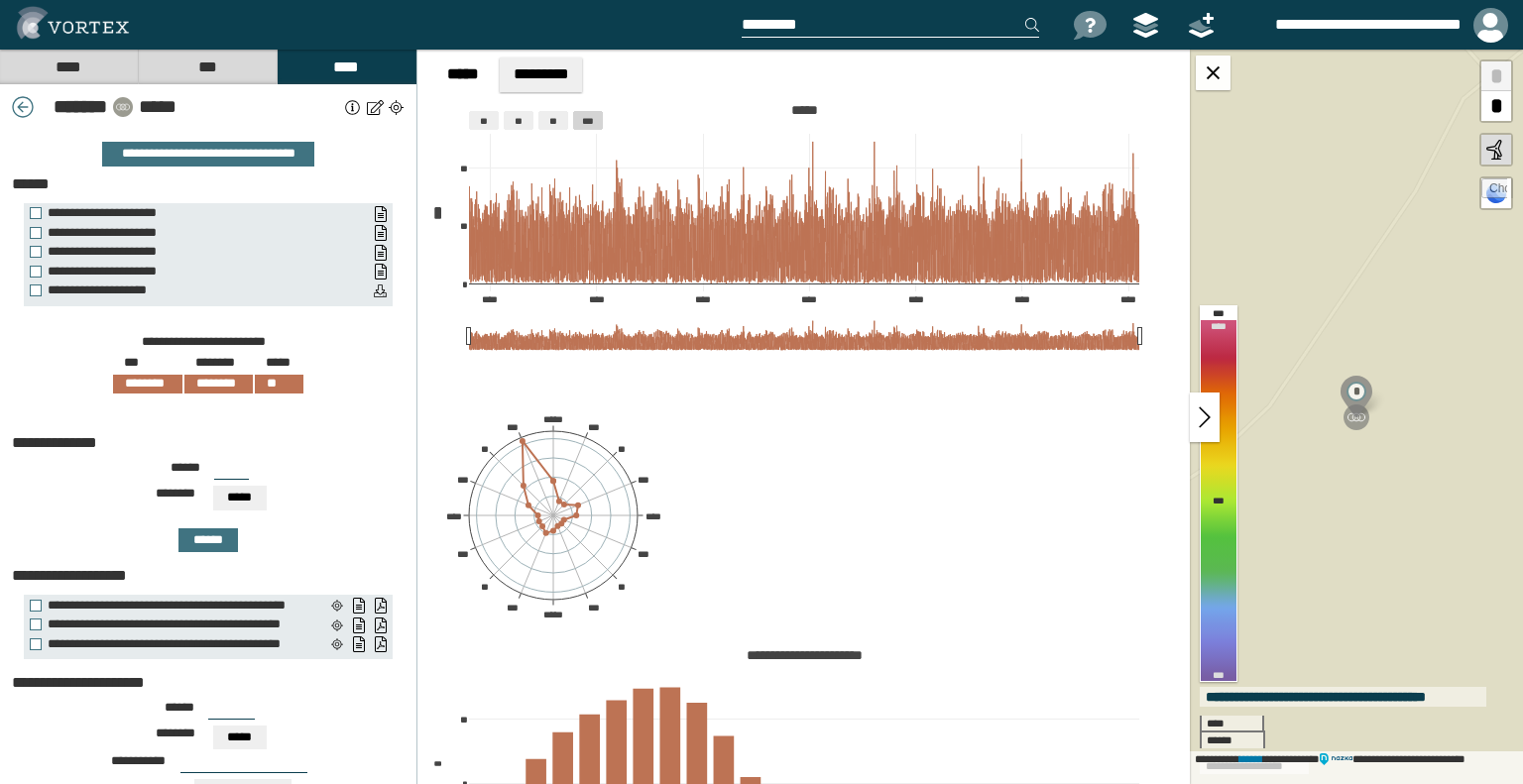 drag, startPoint x: 367, startPoint y: 286, endPoint x: 352, endPoint y: 304, distance: 23.43075 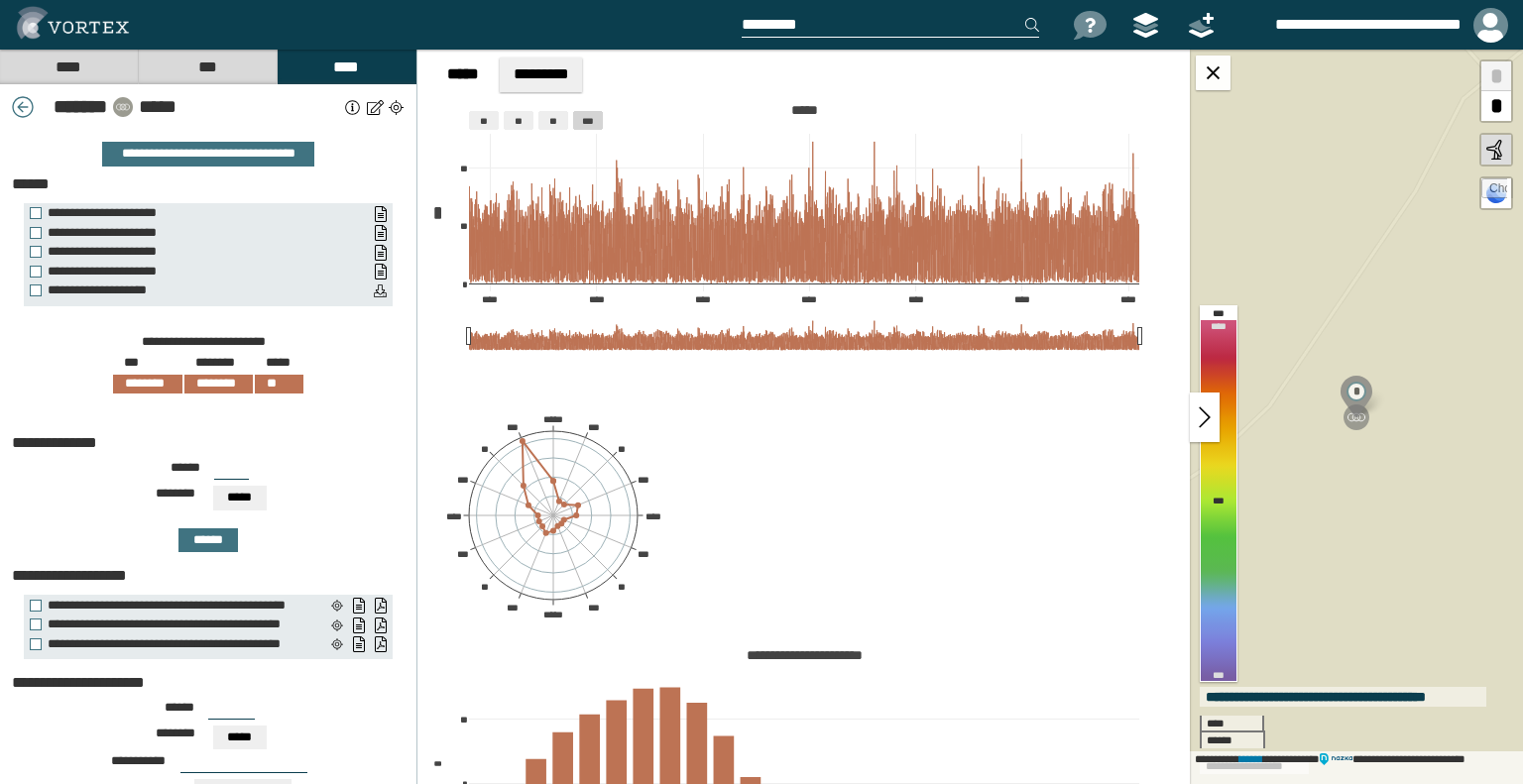 scroll, scrollTop: 0, scrollLeft: 0, axis: both 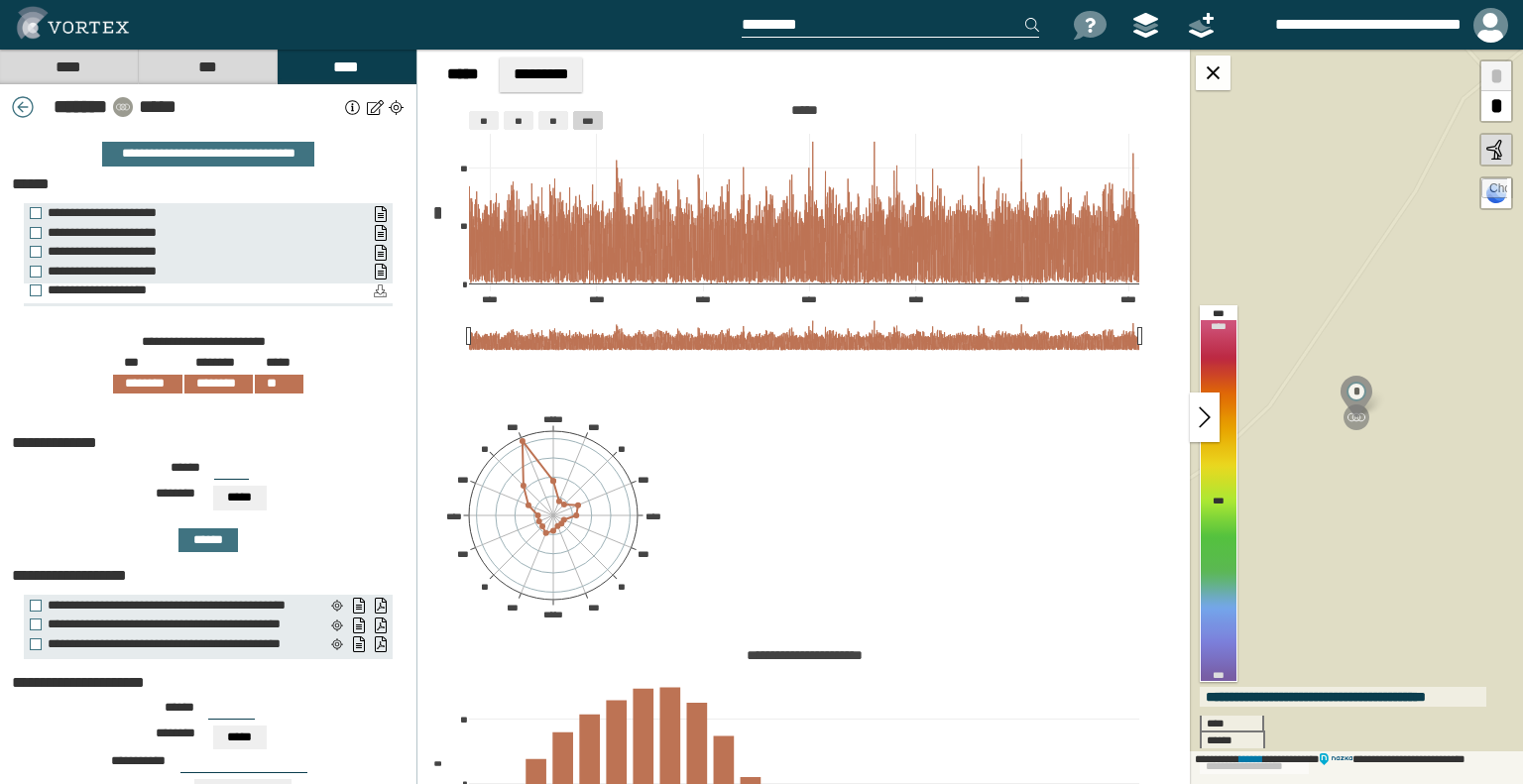 click on "**********" at bounding box center (380, 291) 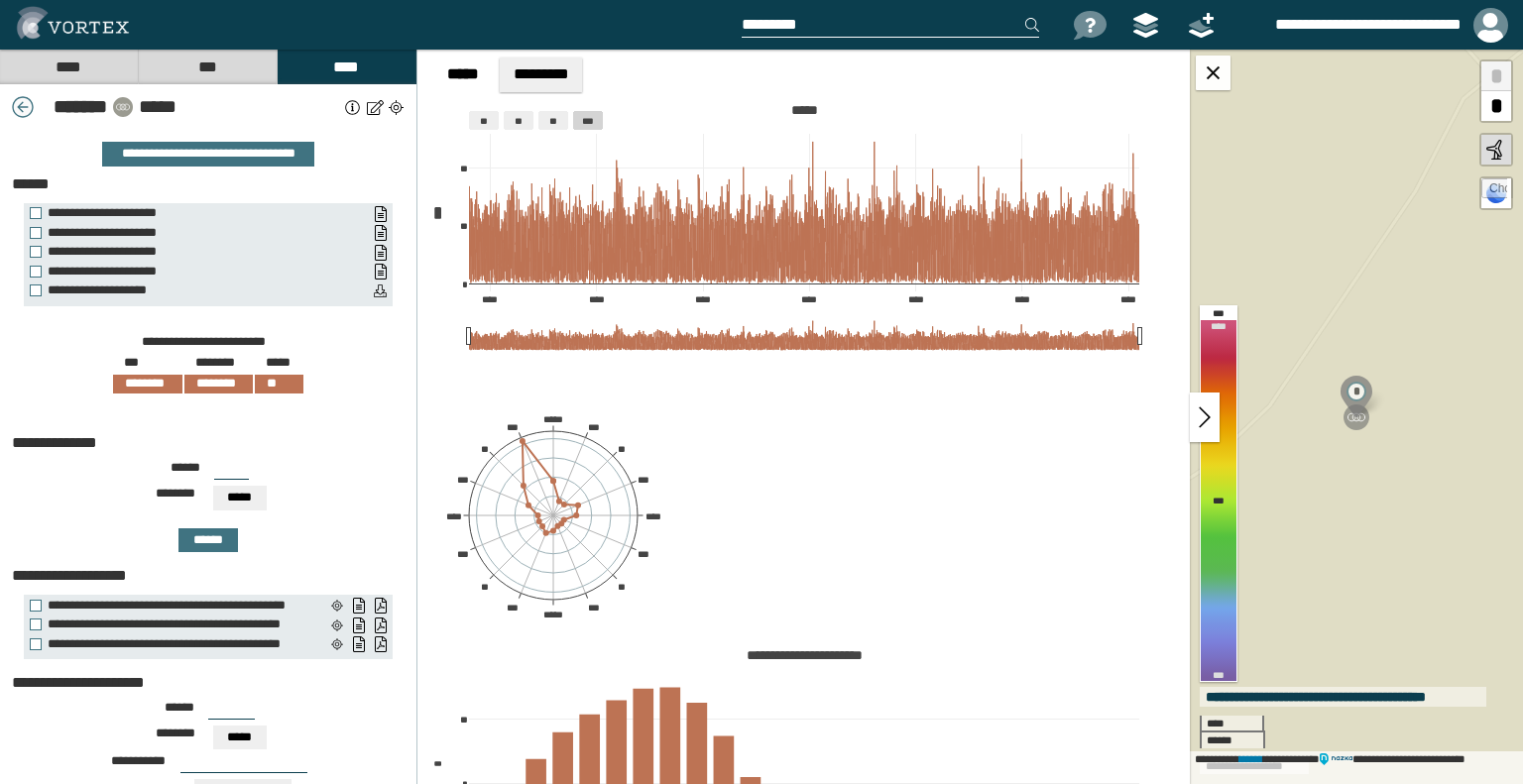 click at bounding box center [23, 107] 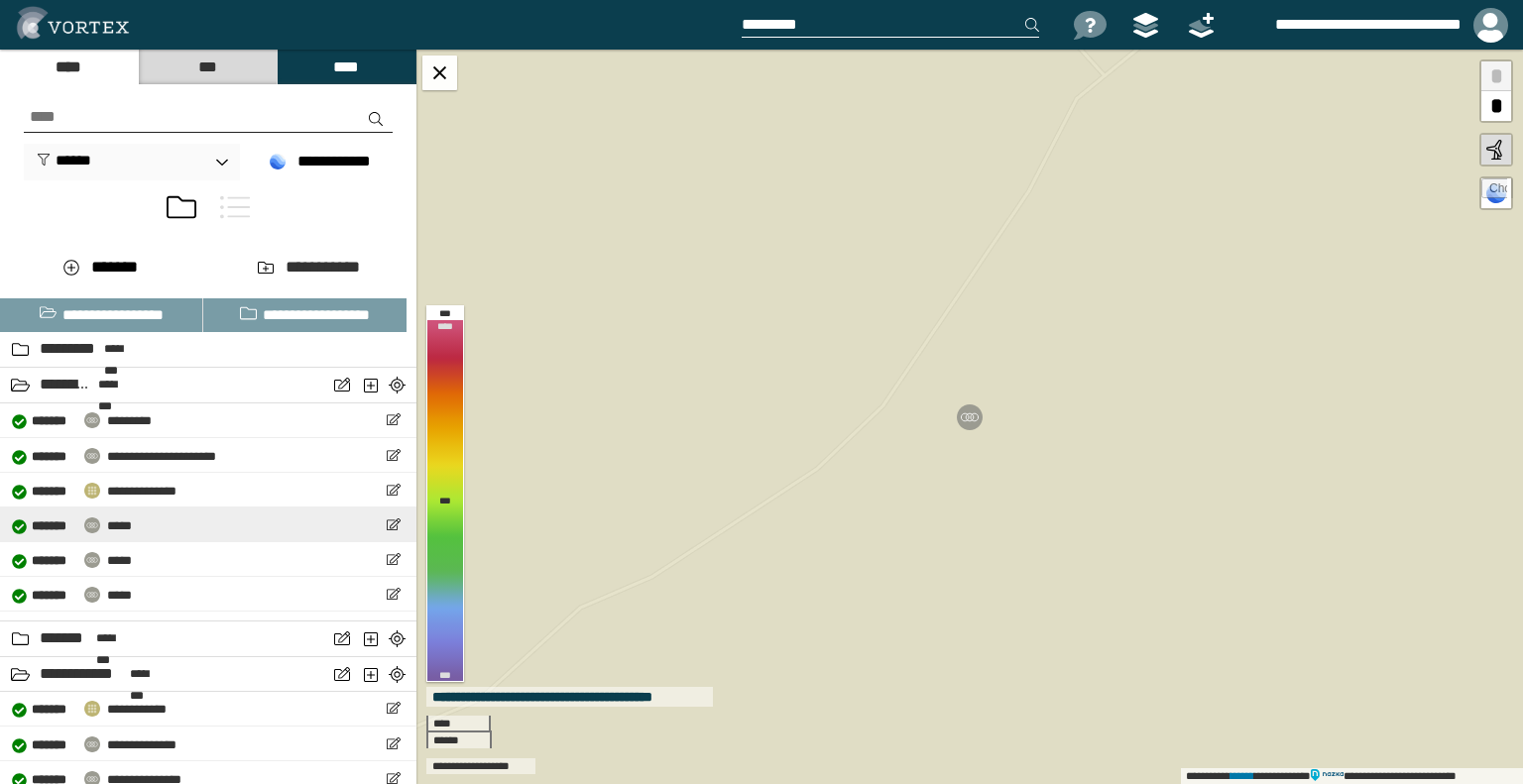 scroll, scrollTop: 59, scrollLeft: 0, axis: vertical 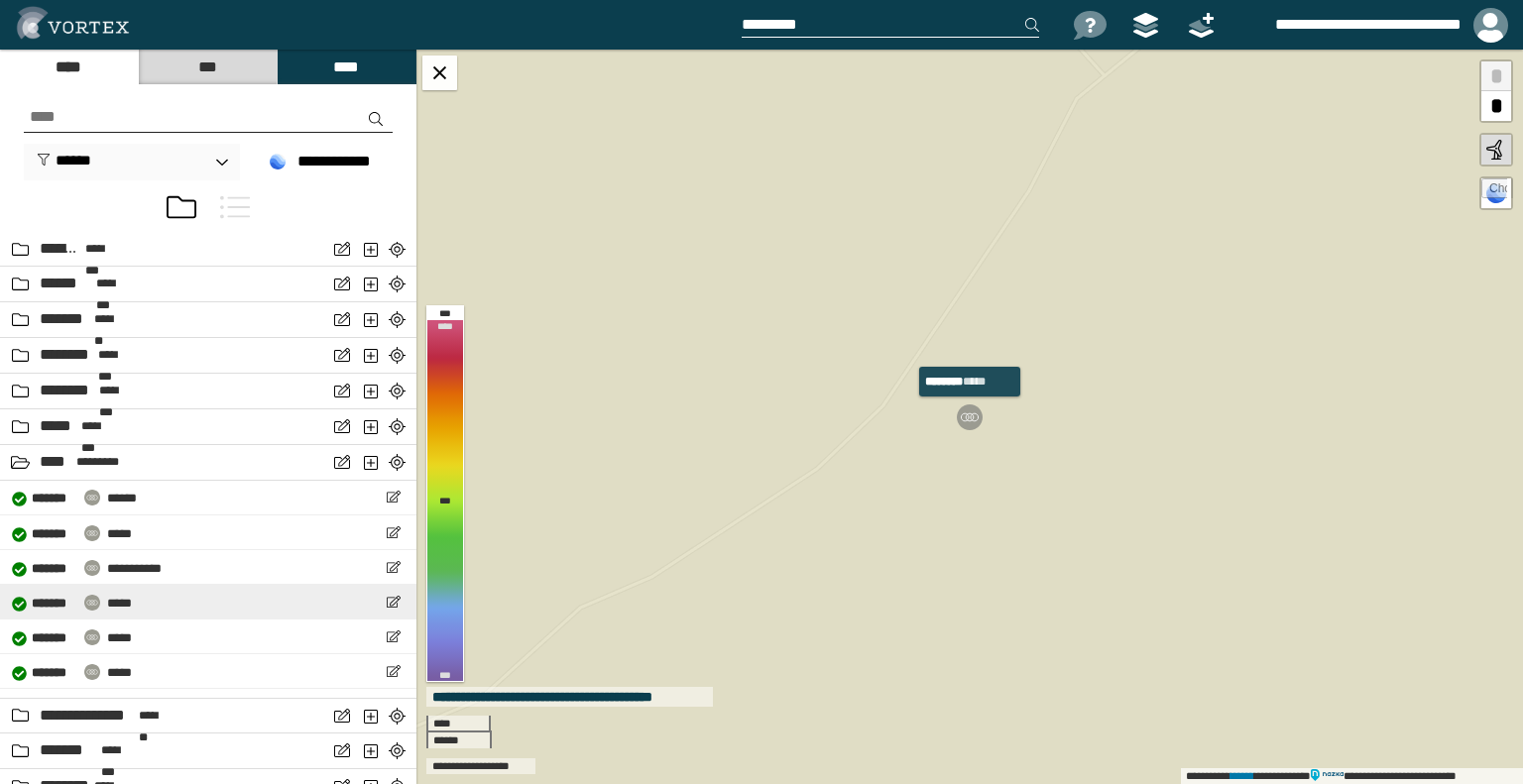 click on "[NUMBER] [STREET], [CITY], [STATE] [ZIP]" at bounding box center [208, 602] 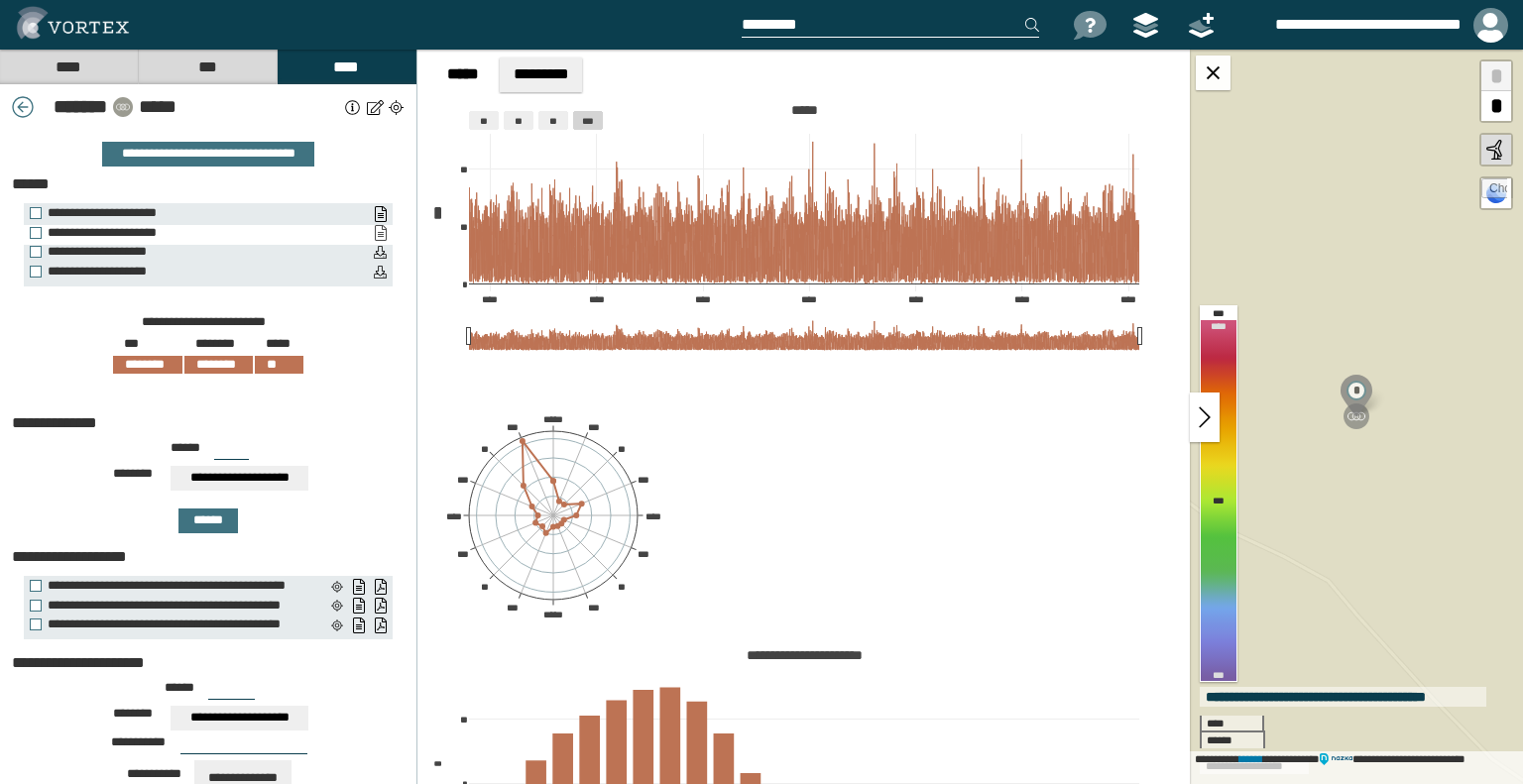 click on "**********" at bounding box center [380, 233] 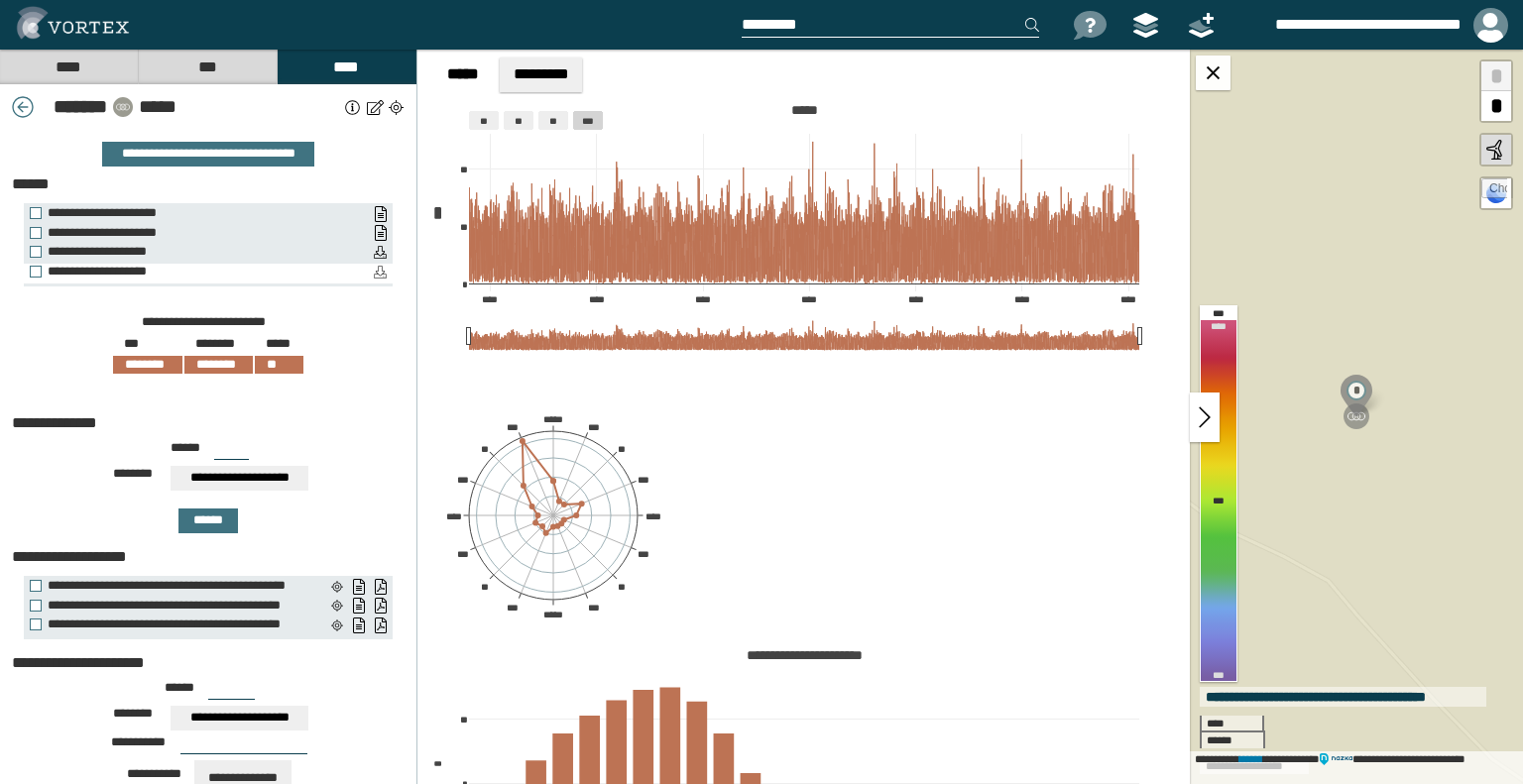 click on "**********" at bounding box center [380, 272] 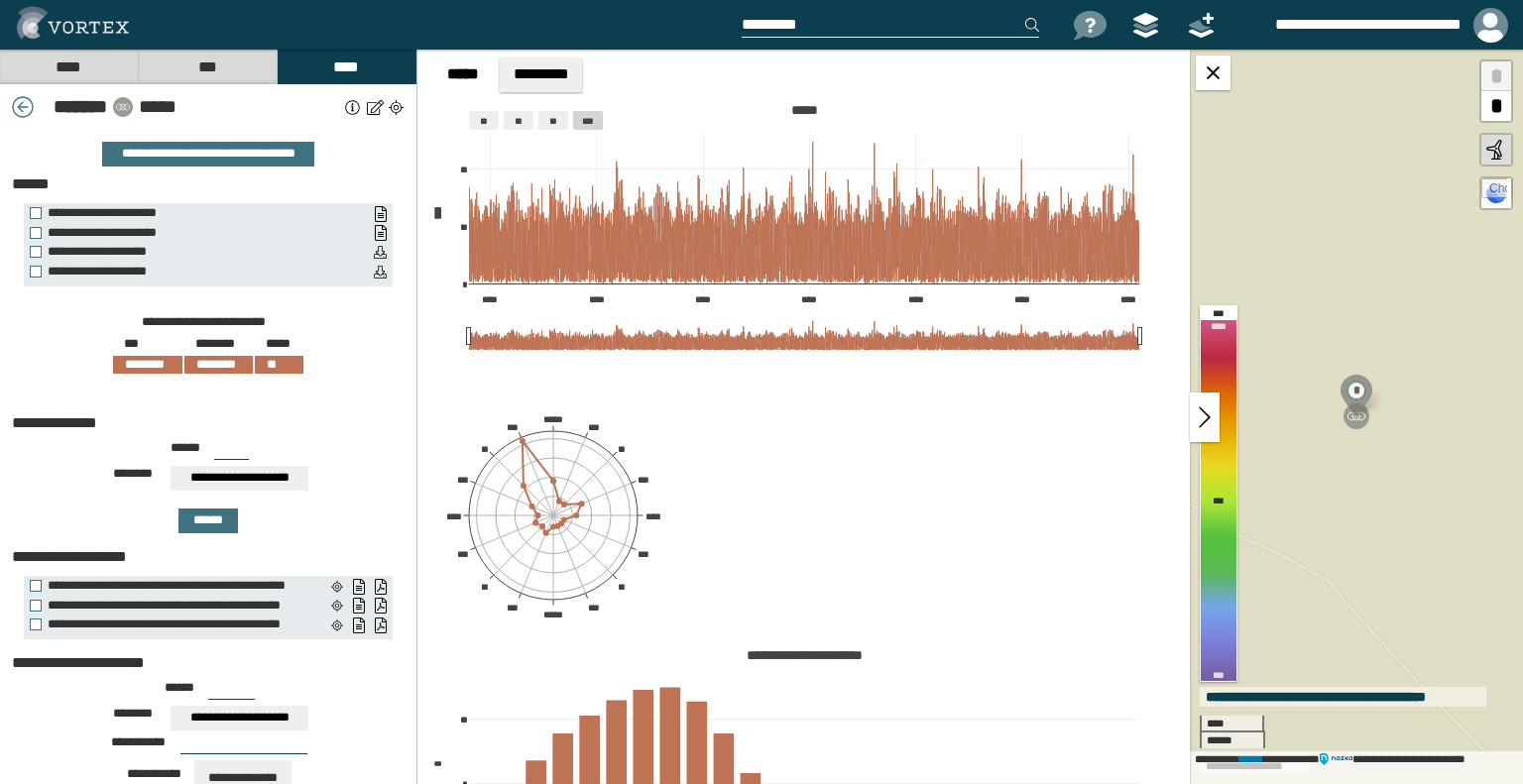 click at bounding box center [23, 107] 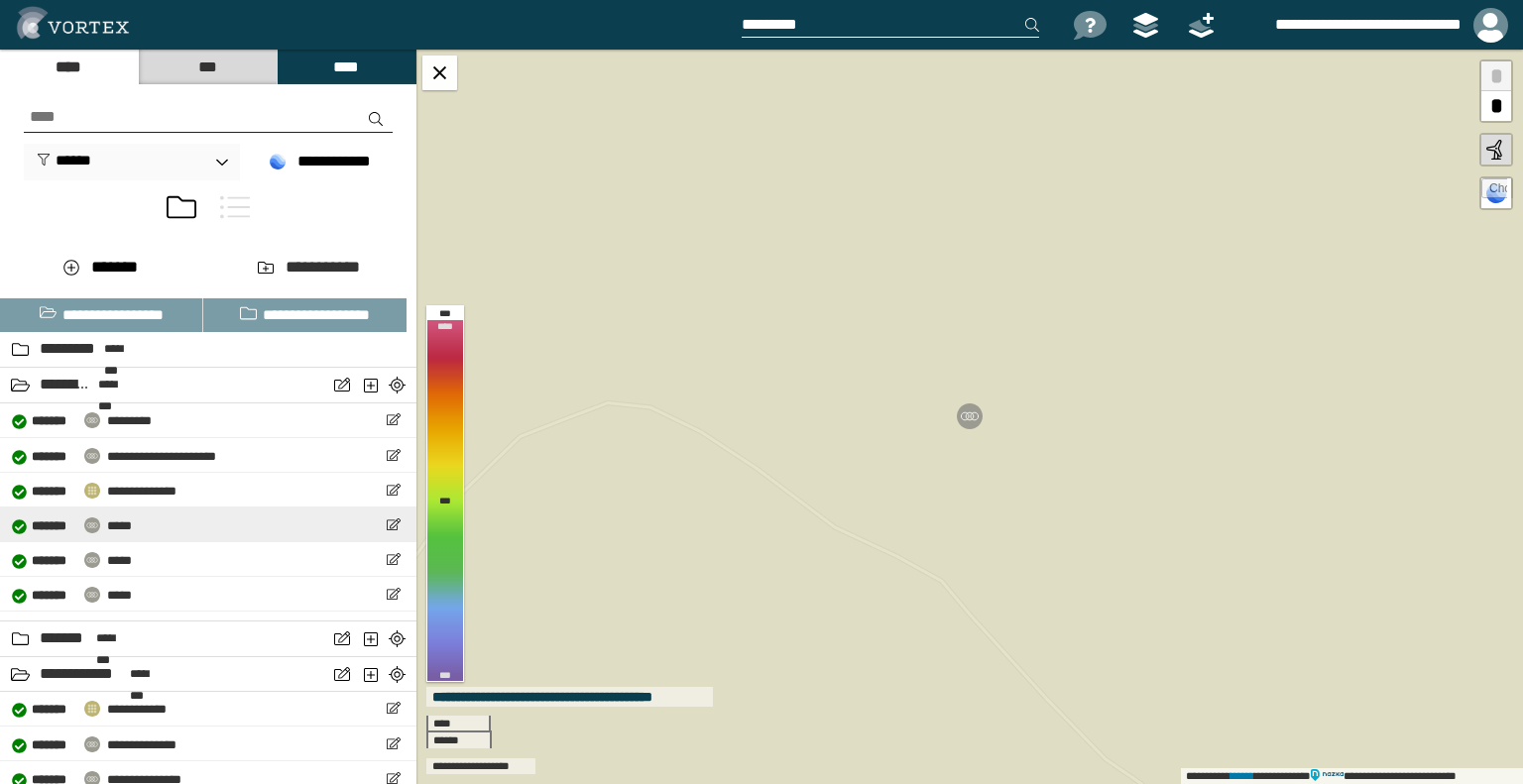 scroll, scrollTop: 59, scrollLeft: 0, axis: vertical 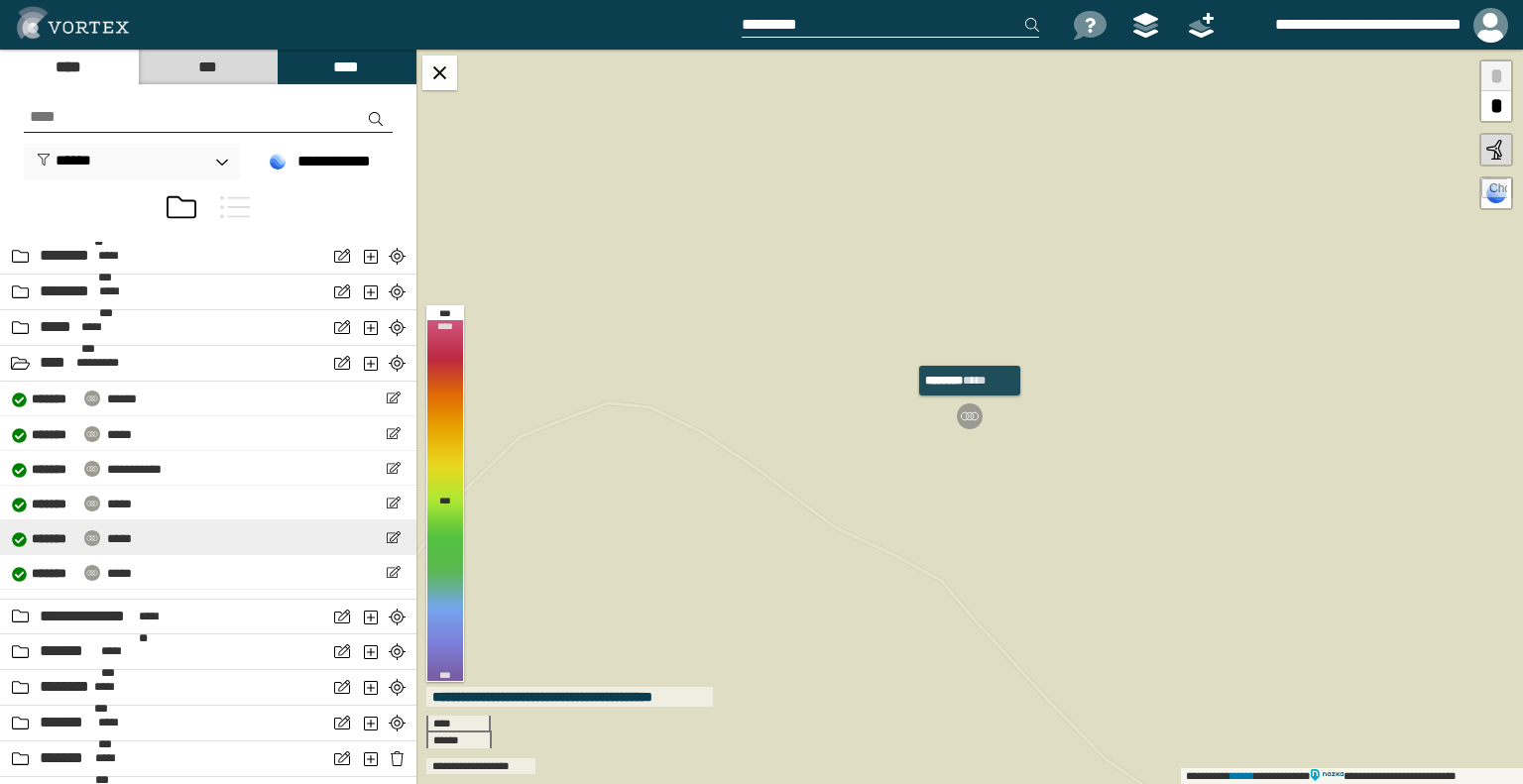 click on "[NUMBER] [STREET], [CITY], [STATE] [ZIP]" at bounding box center [208, 537] 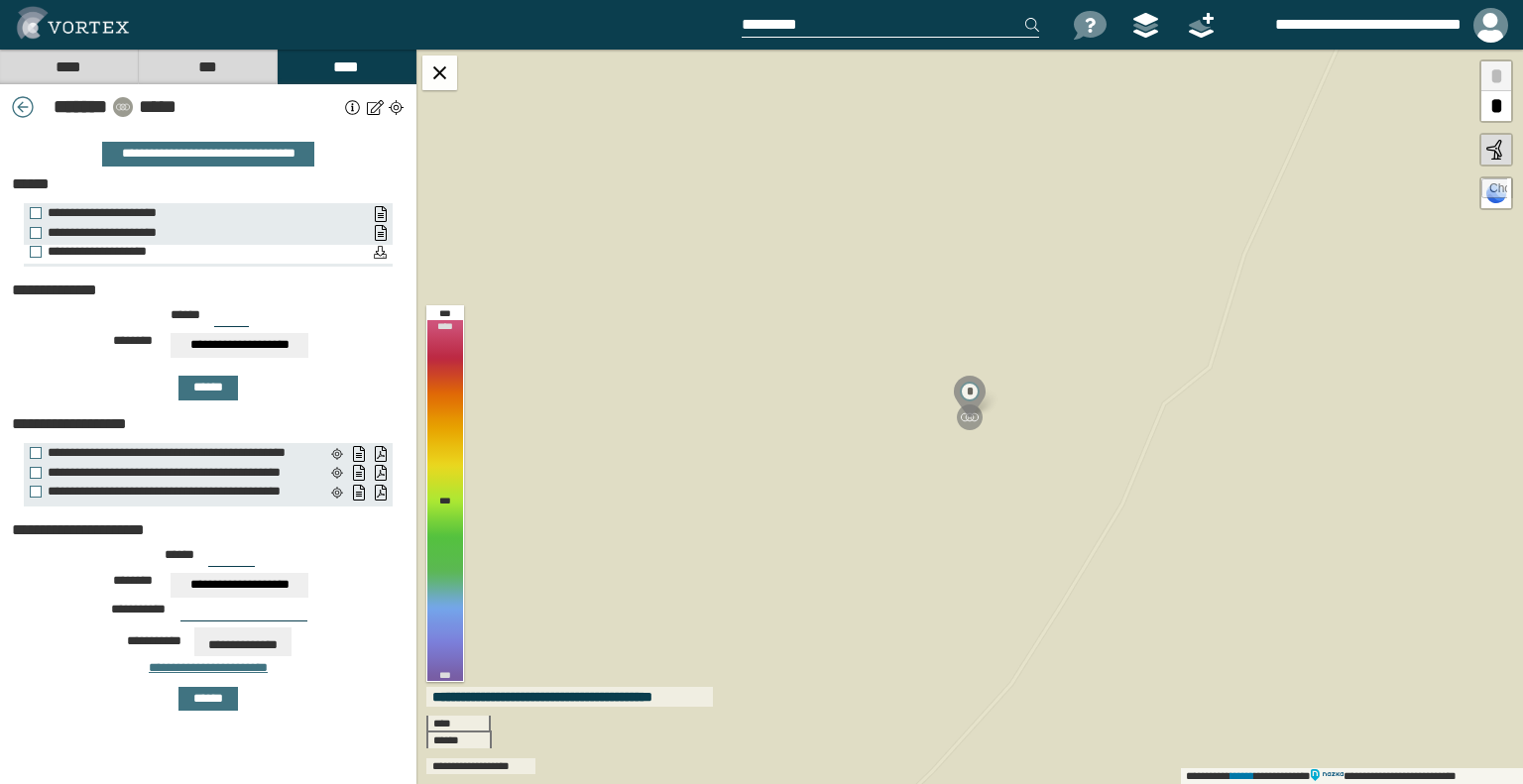 click on "[FIRST] [LAST]" at bounding box center (208, 235) 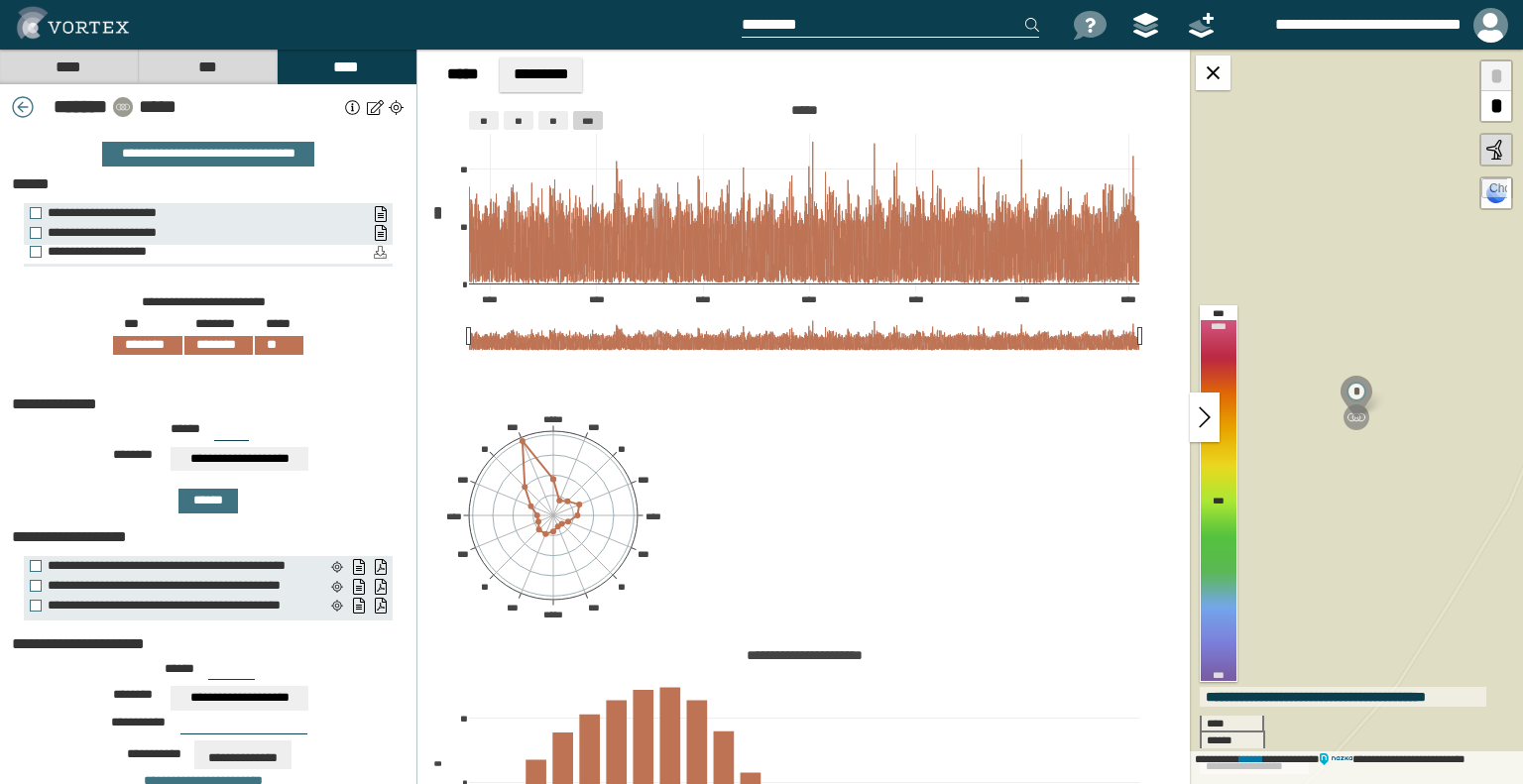 click on "**********" at bounding box center (380, 253) 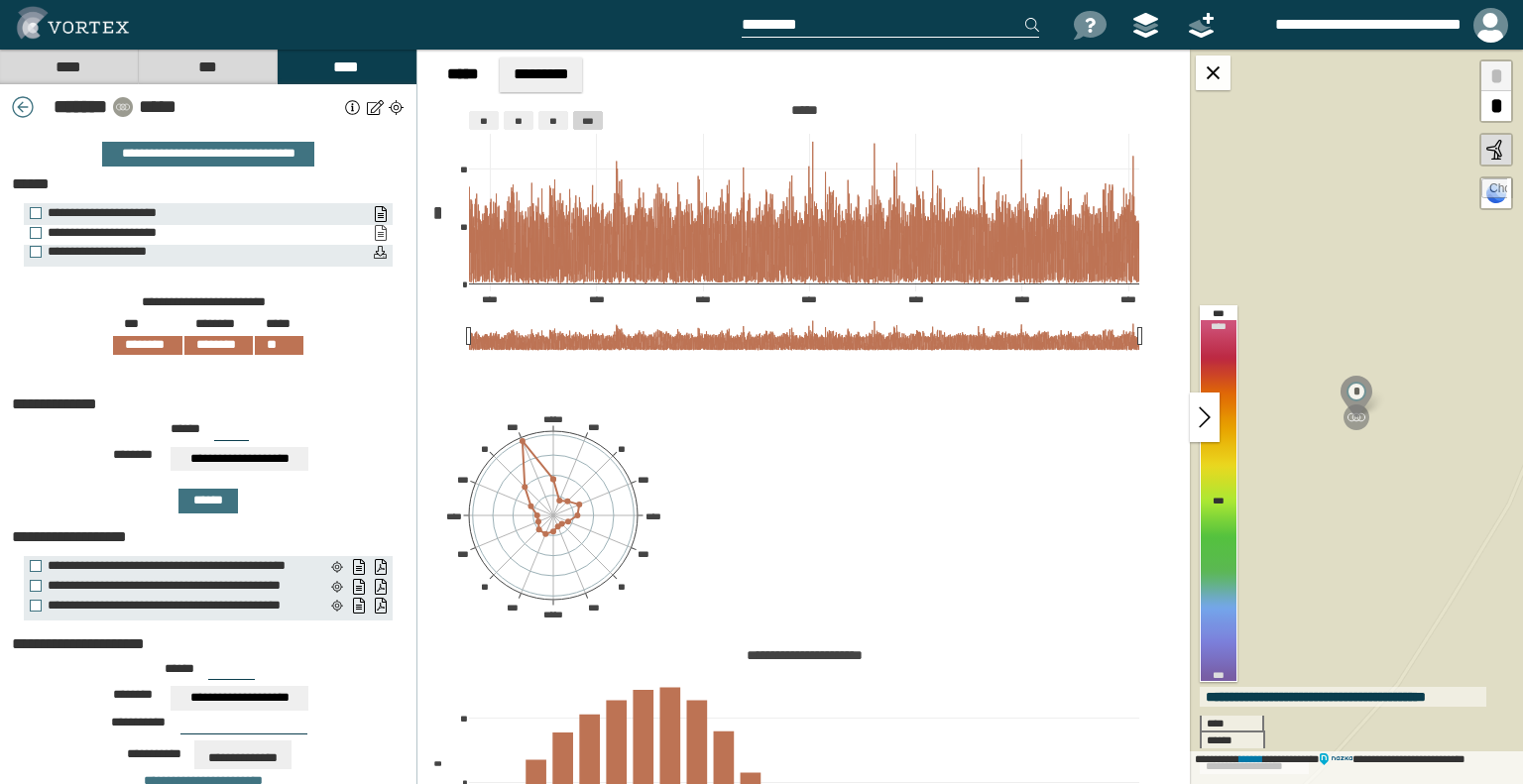 click on "**********" at bounding box center (380, 233) 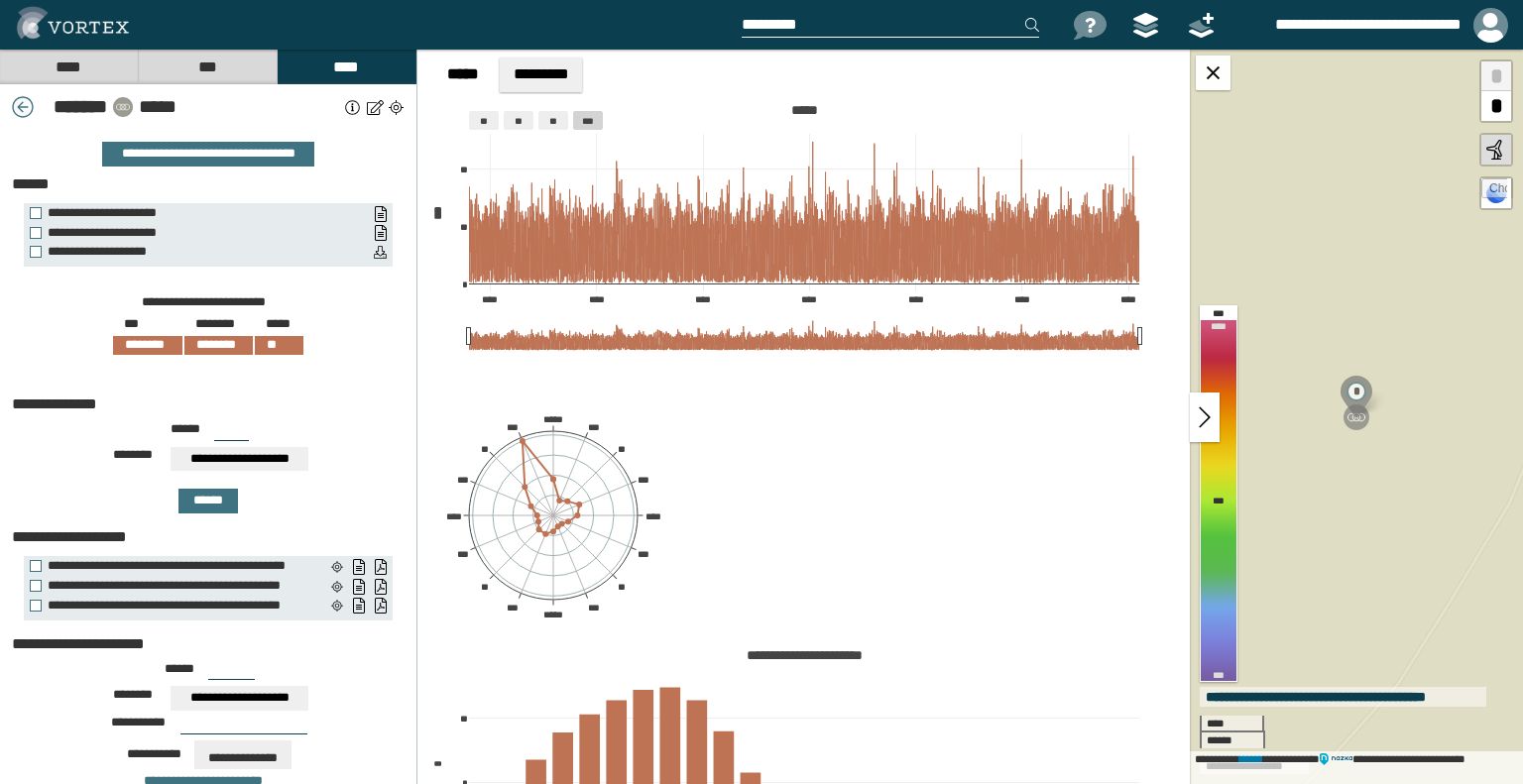 click at bounding box center (23, 107) 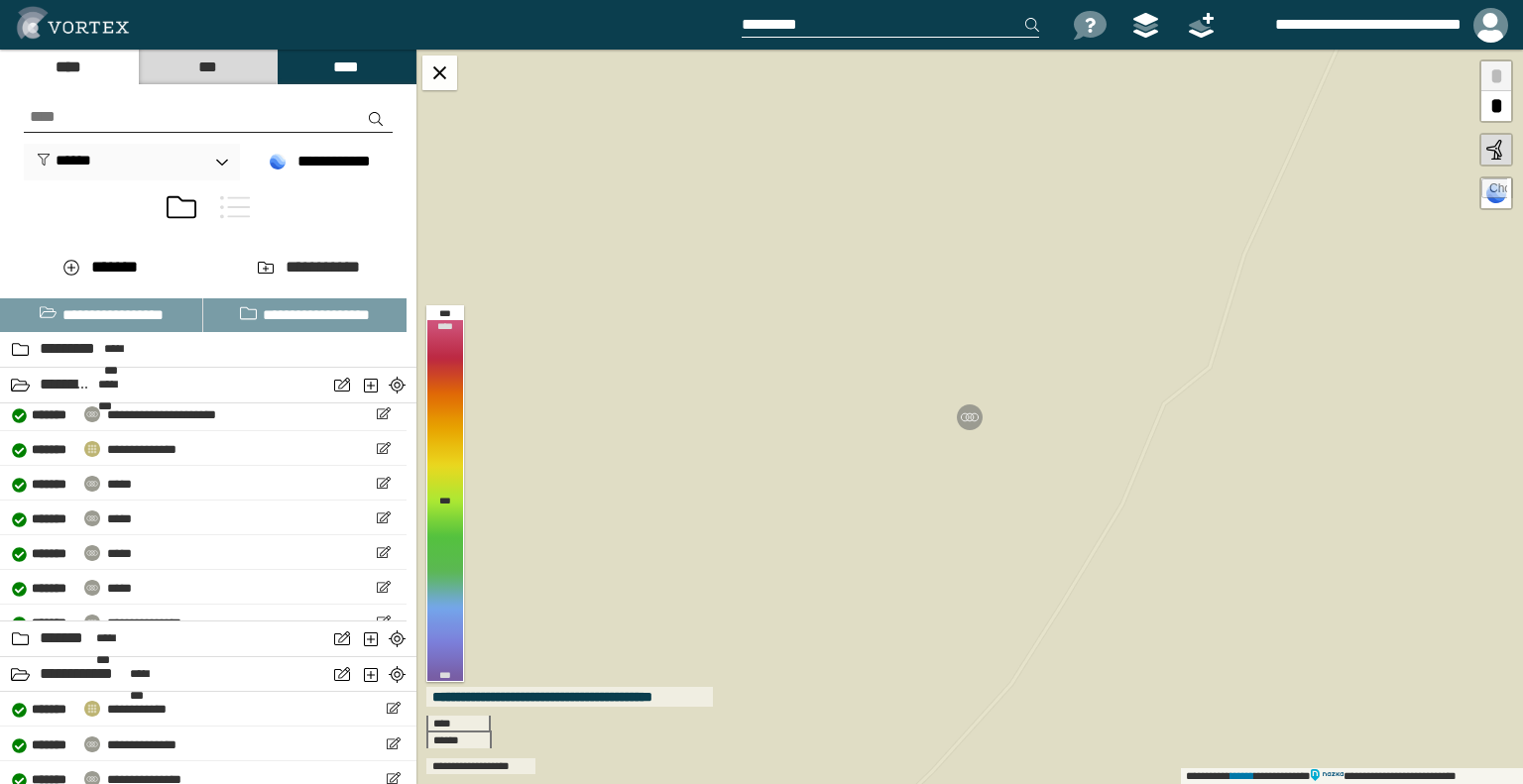 scroll, scrollTop: 59, scrollLeft: 0, axis: vertical 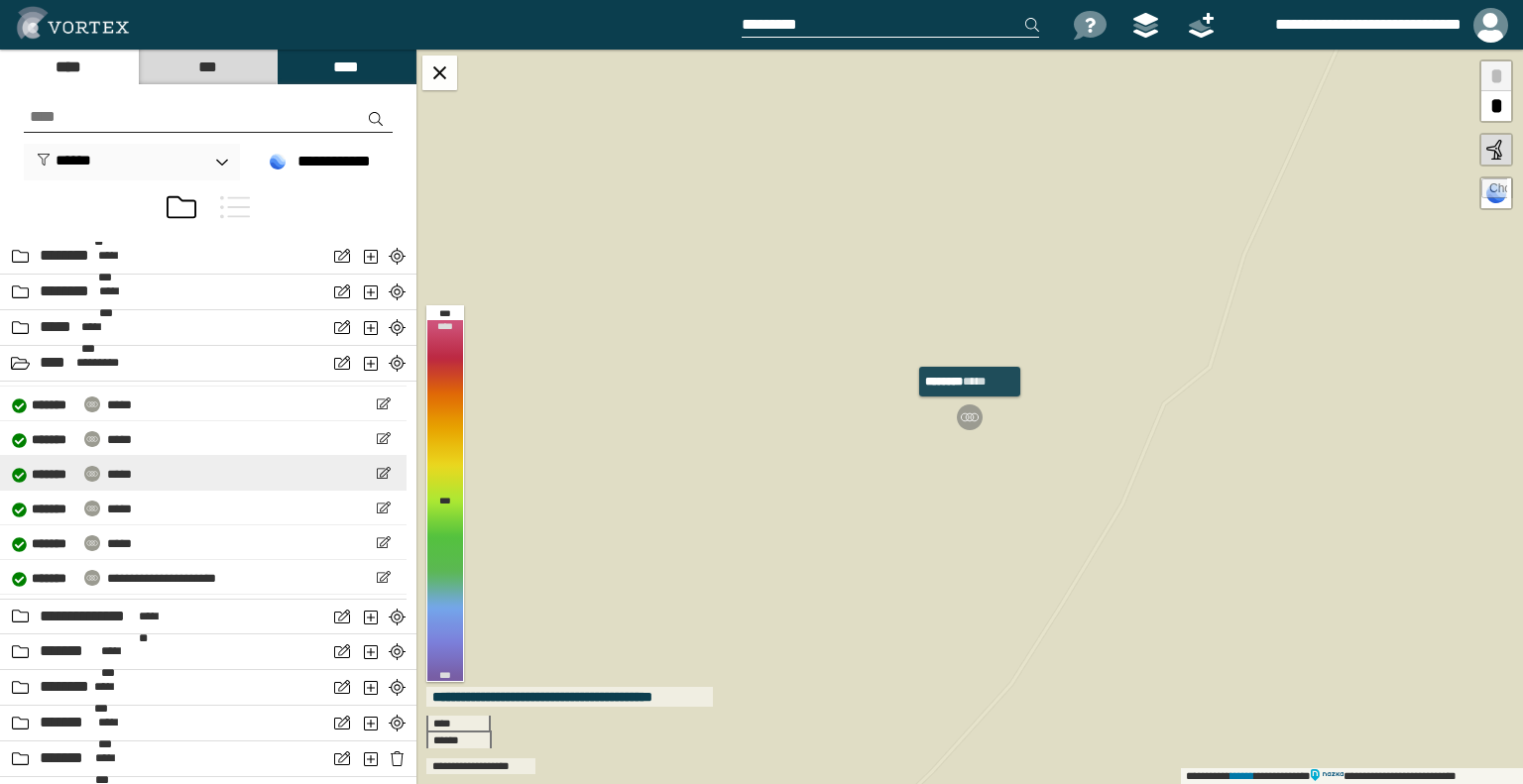 click on "[NUMBER] [STREET], [CITY], [STATE] [ZIP]" at bounding box center [203, 473] 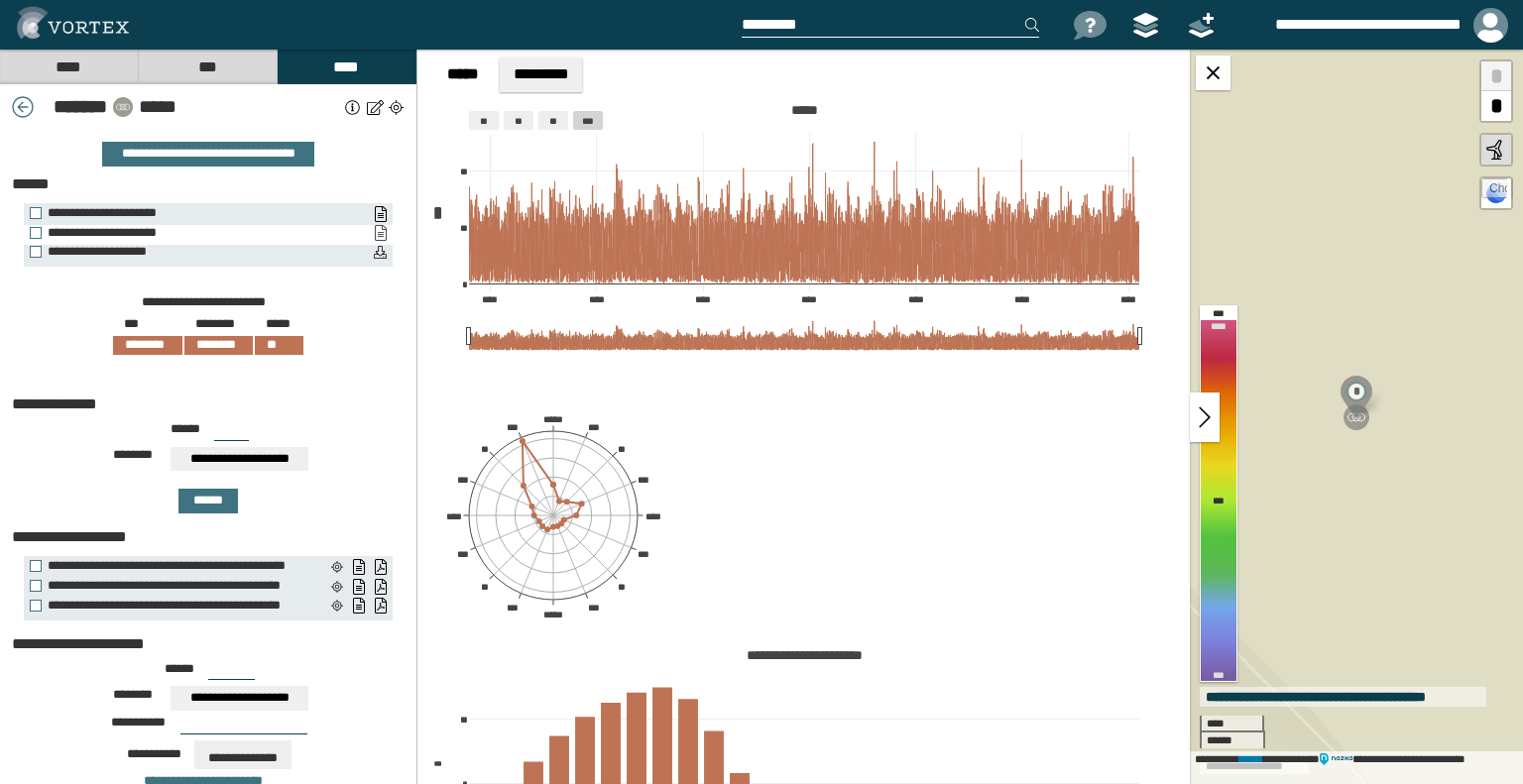click on "**********" at bounding box center [380, 233] 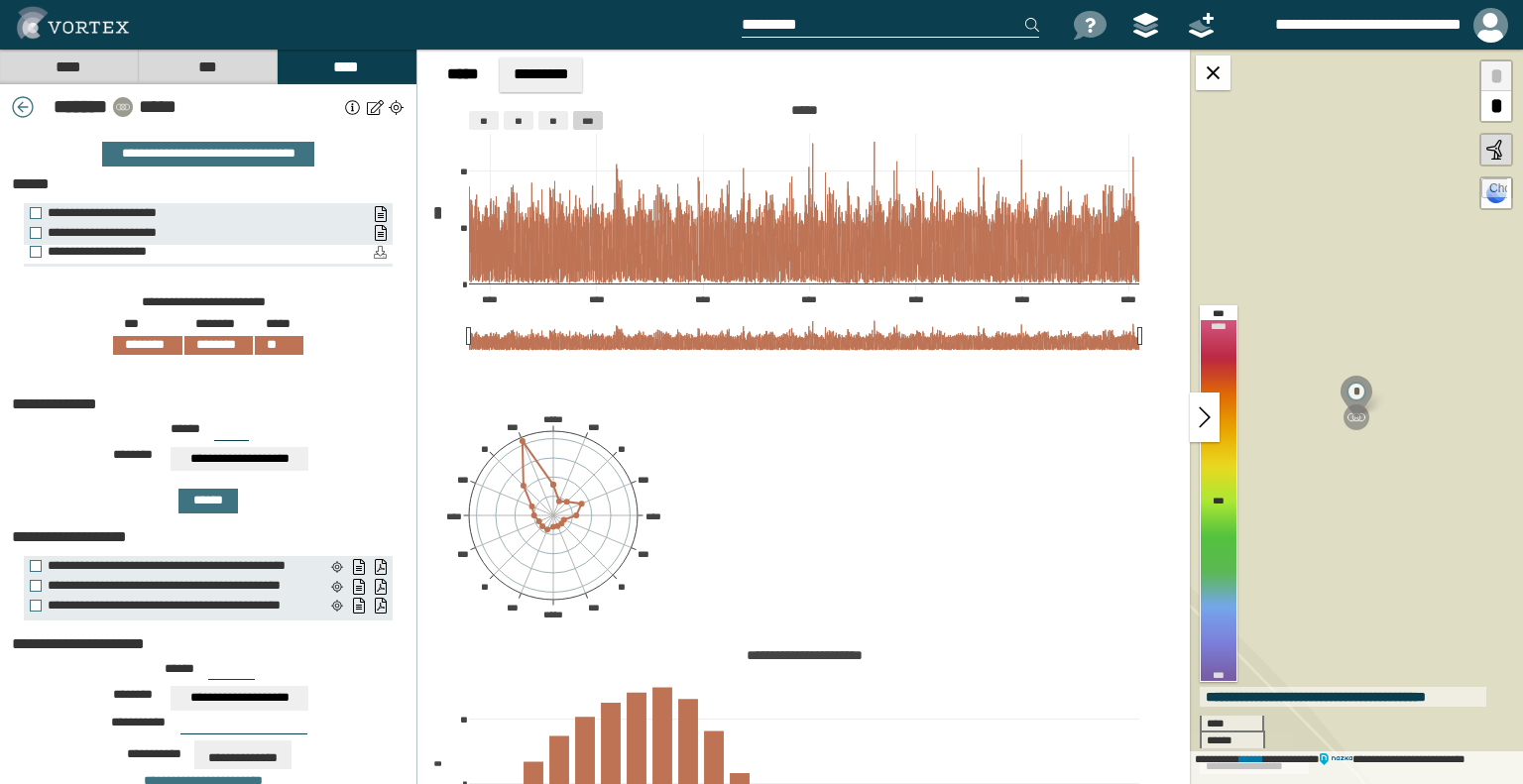 click on "**********" at bounding box center [380, 253] 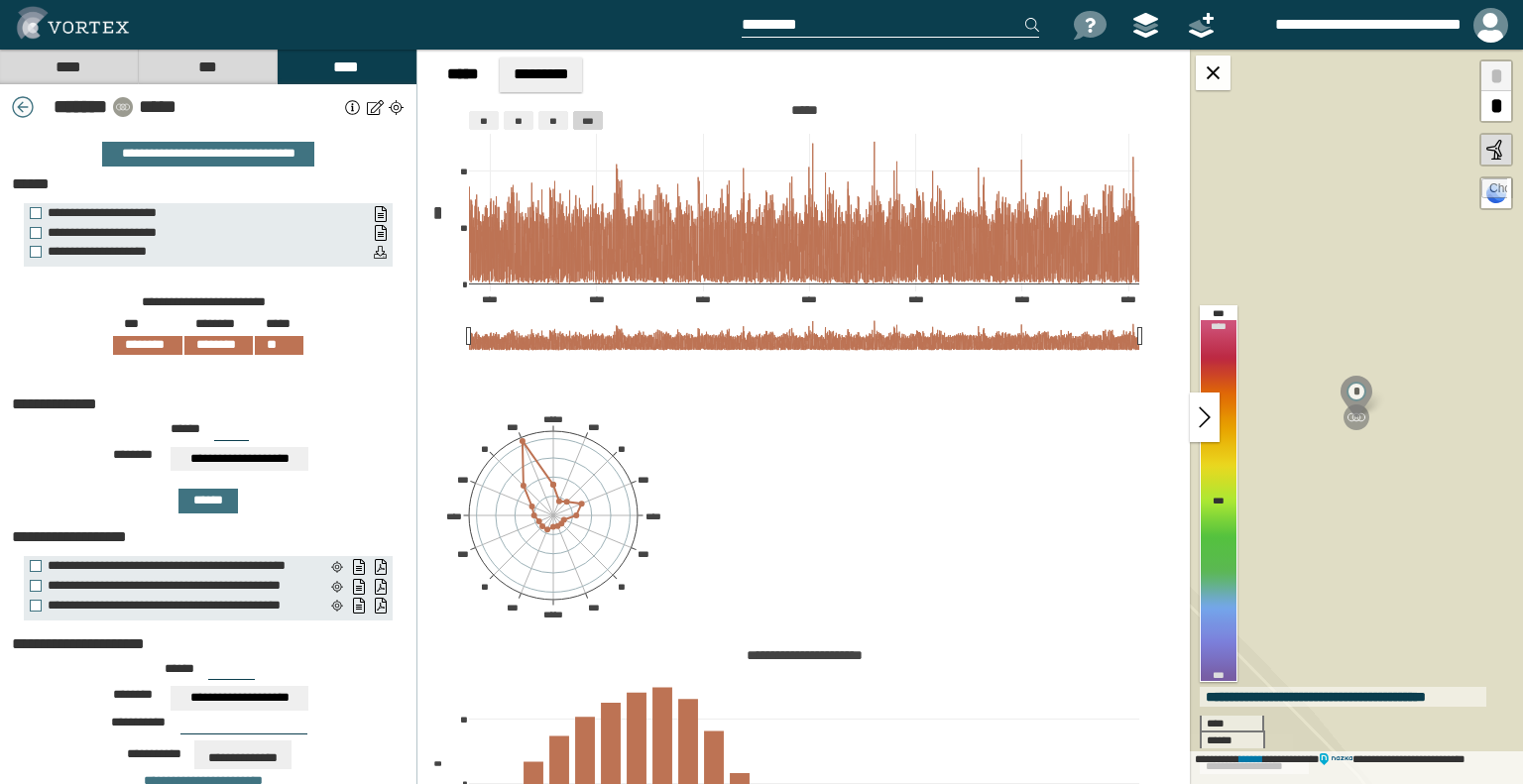 click at bounding box center (23, 107) 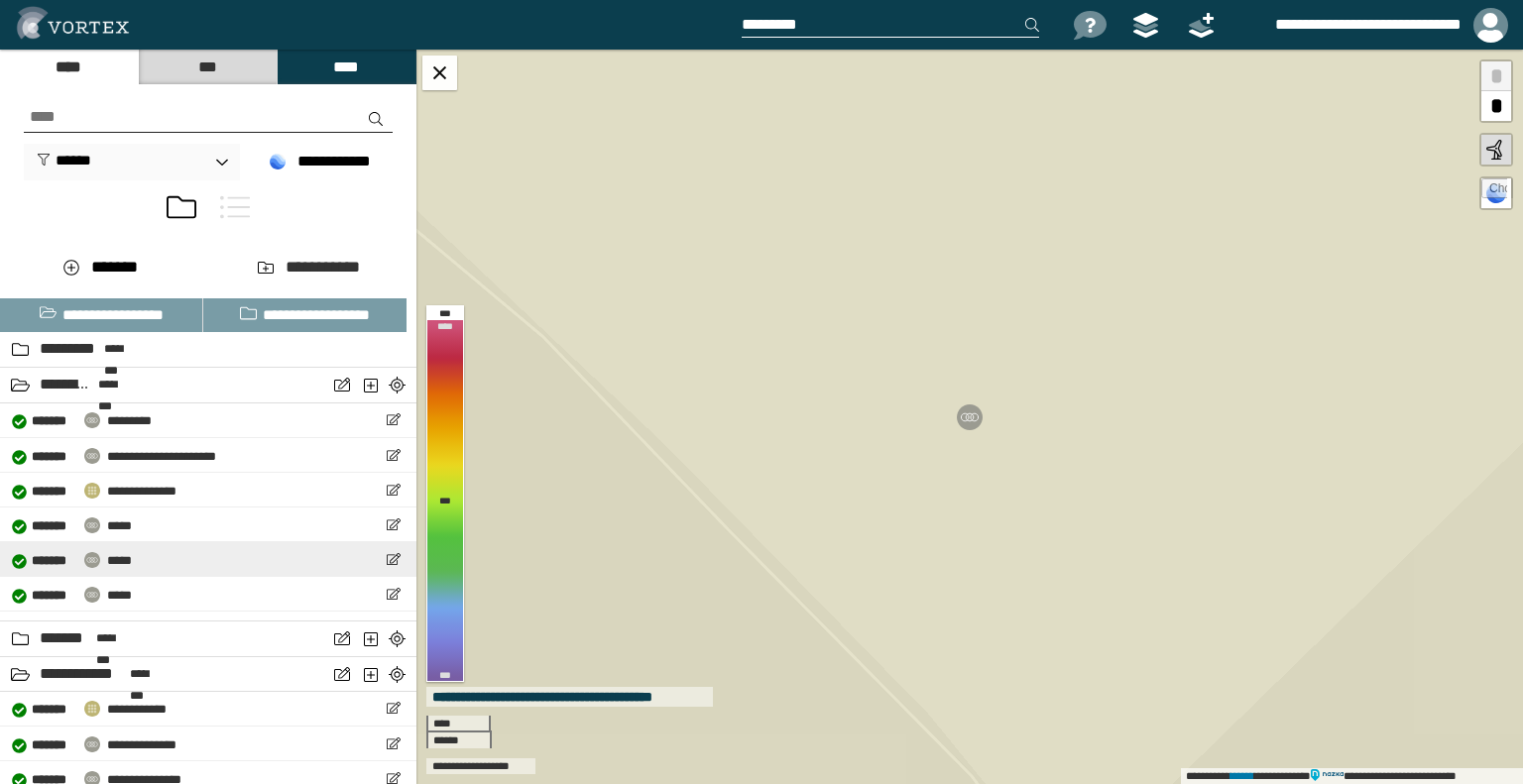 scroll, scrollTop: 59, scrollLeft: 0, axis: vertical 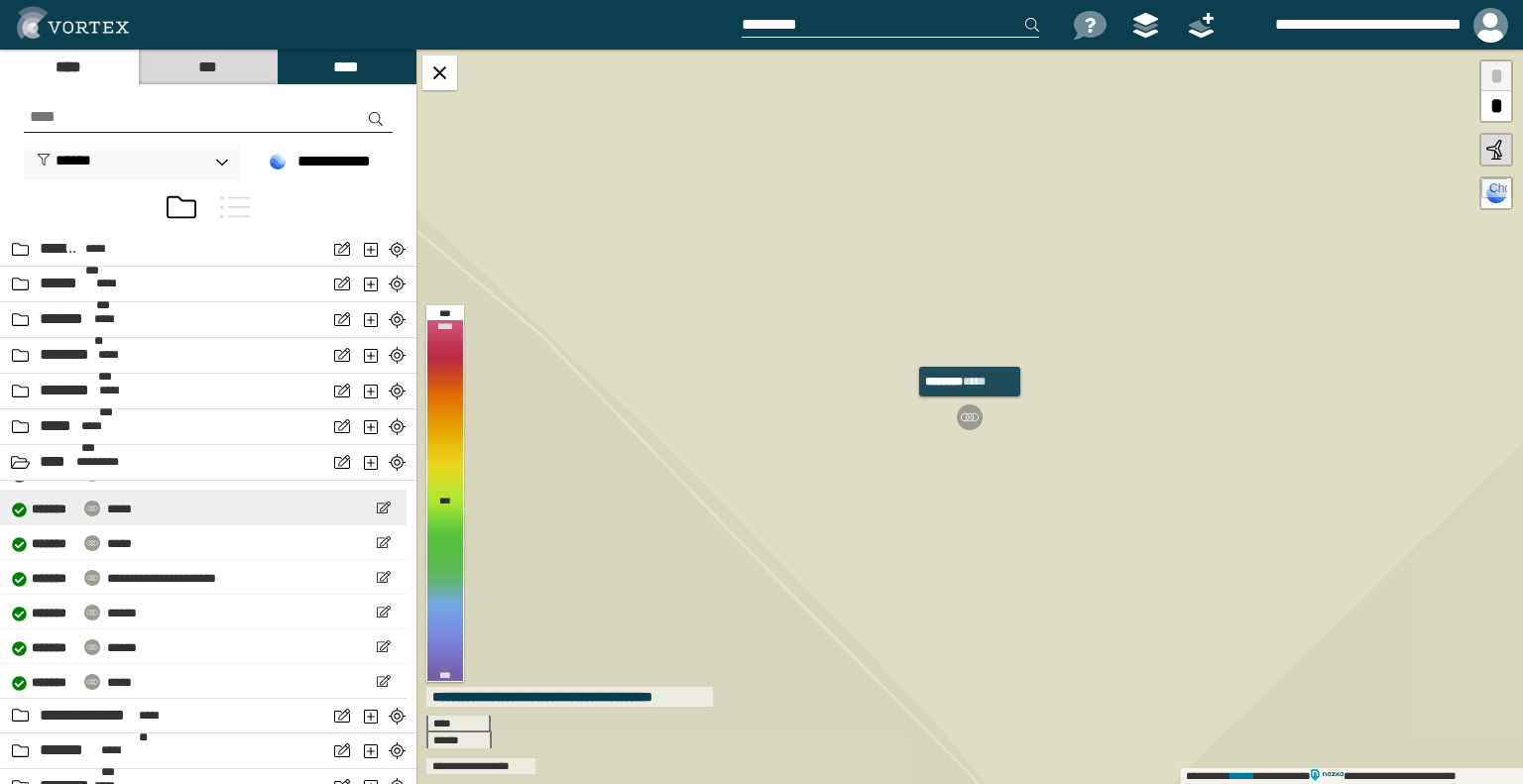 click on "[NUMBER] [STREET], [CITY], [STATE] [ZIP]" at bounding box center [203, 507] 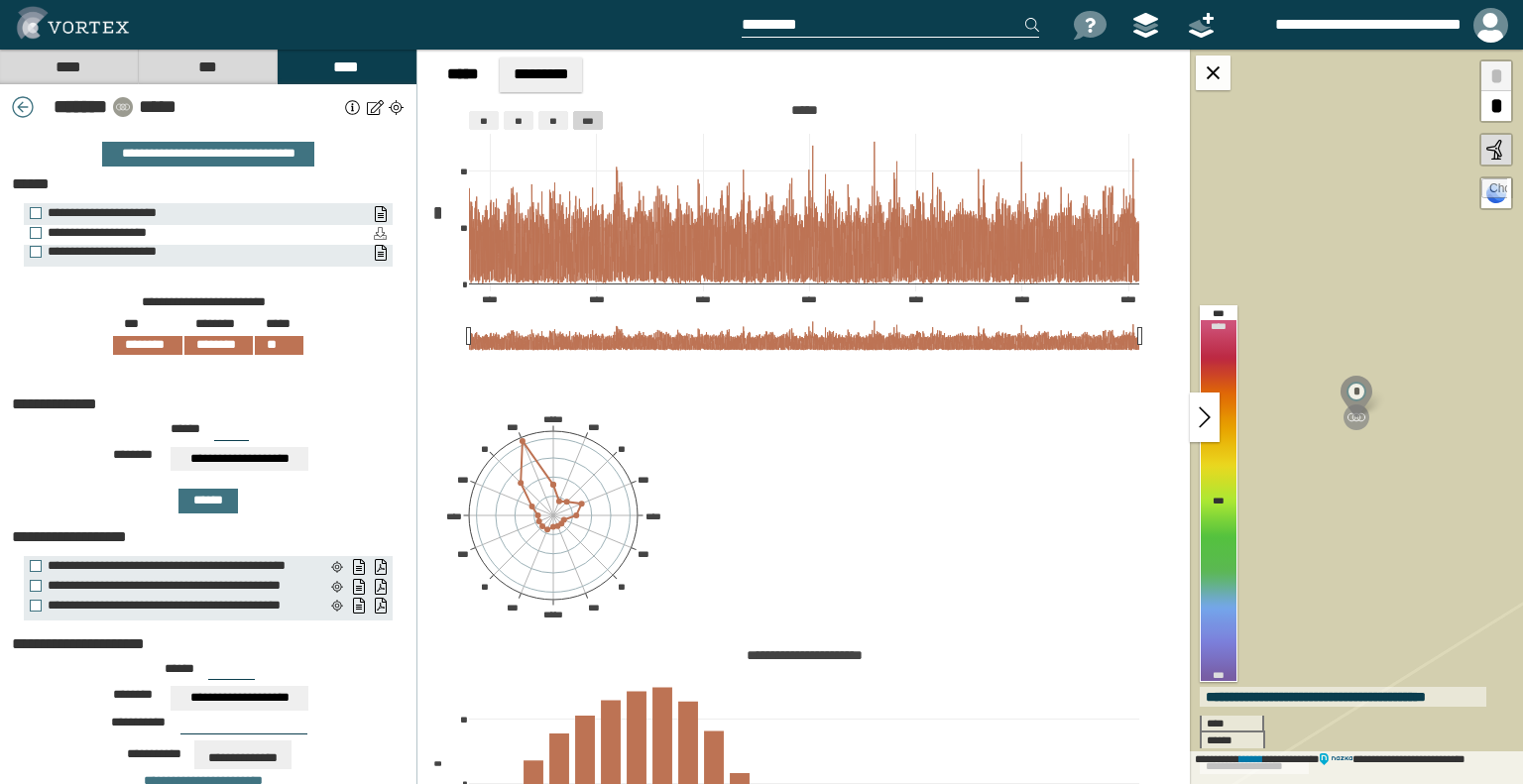 click on "[FIRST] [LAST]" at bounding box center [208, 235] 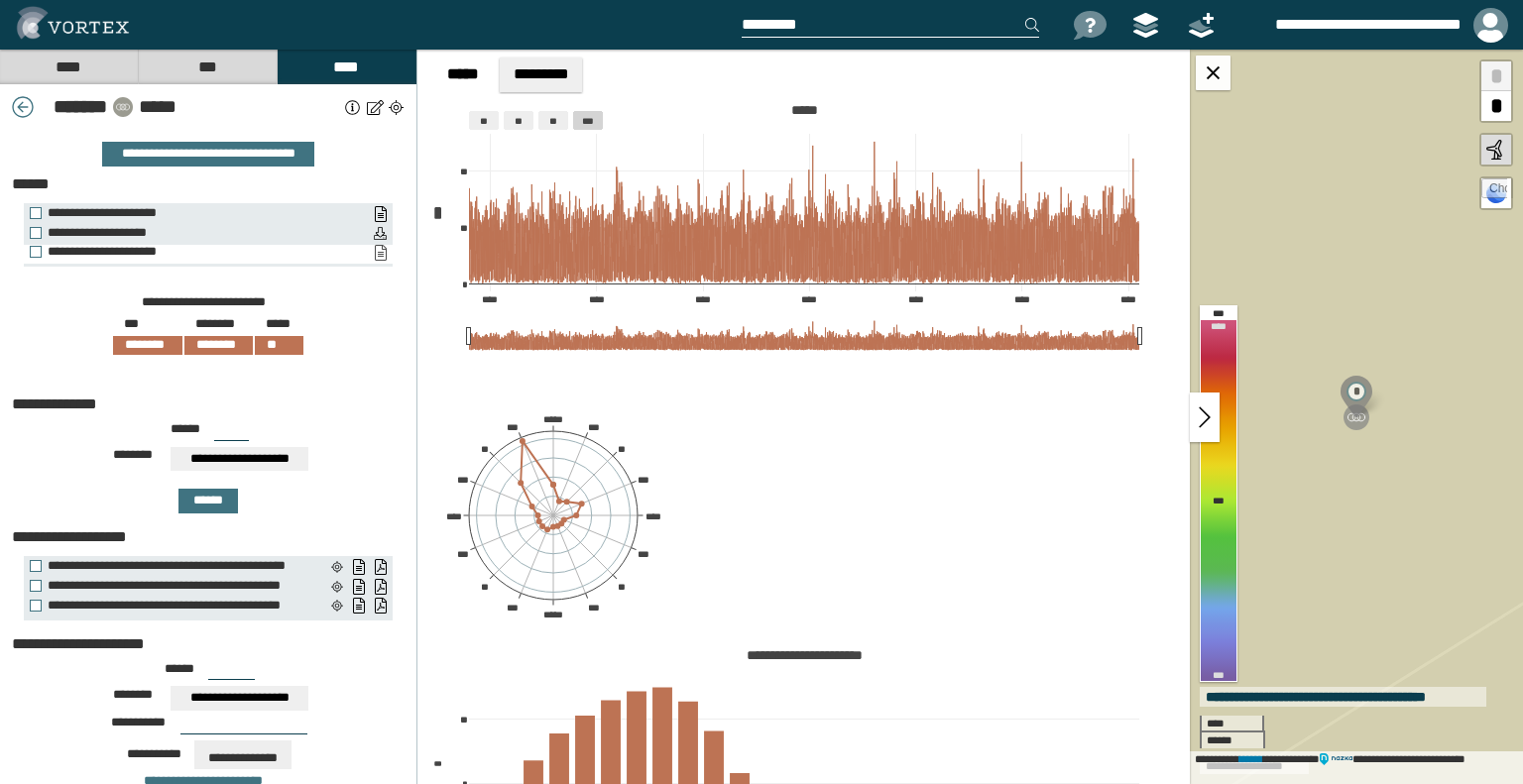 click on "**********" at bounding box center [380, 253] 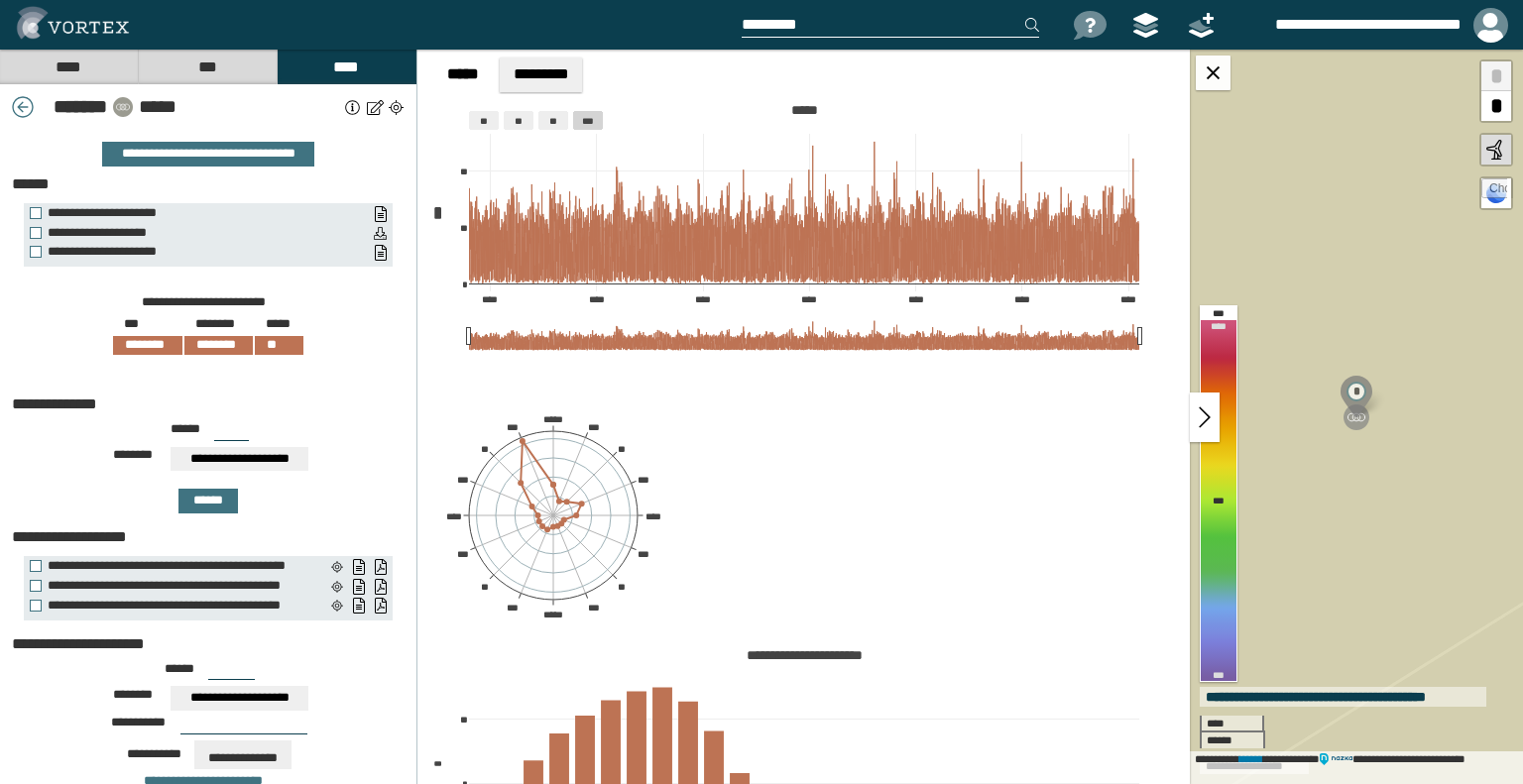 click on "[PHONE]" at bounding box center [208, 107] 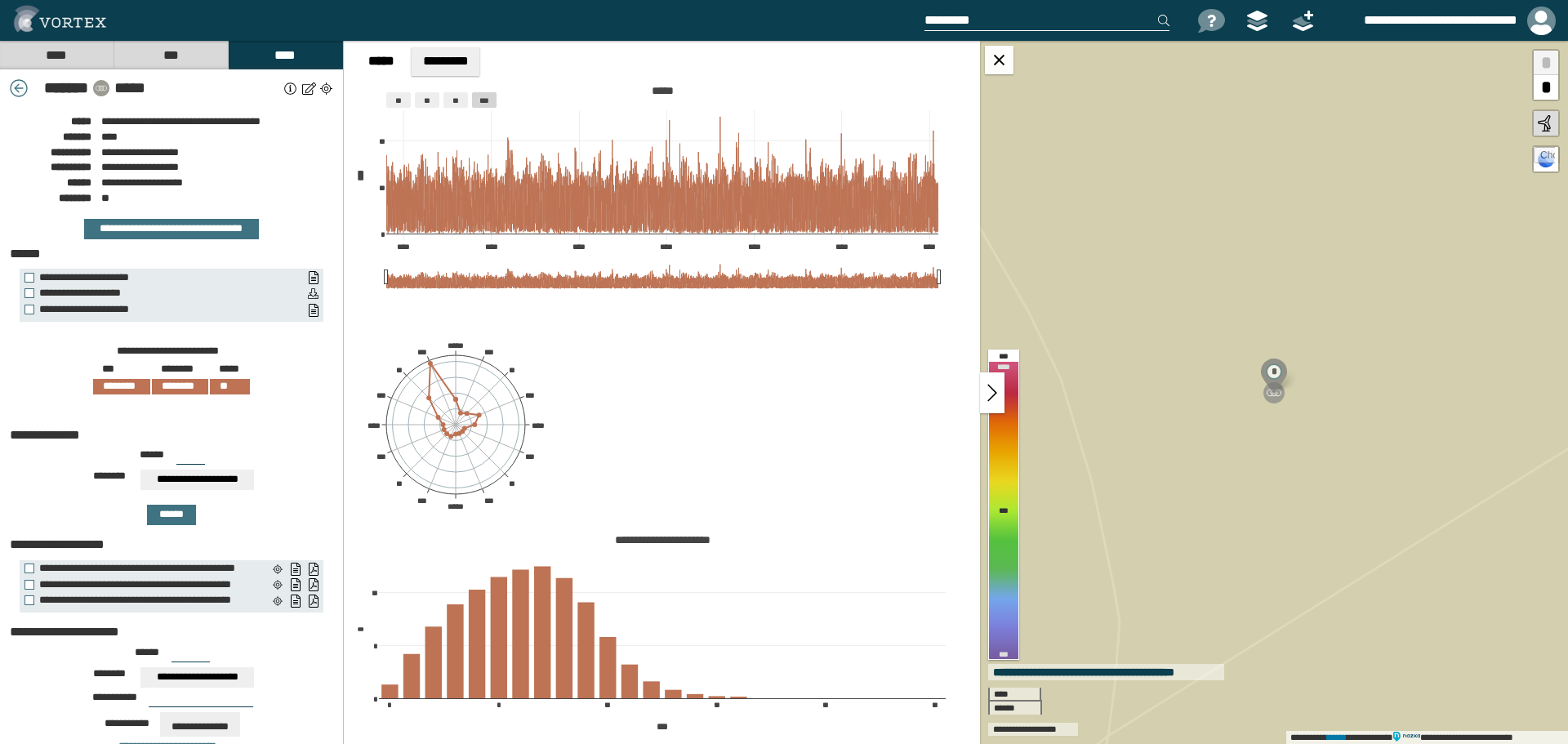click at bounding box center (19, 88) 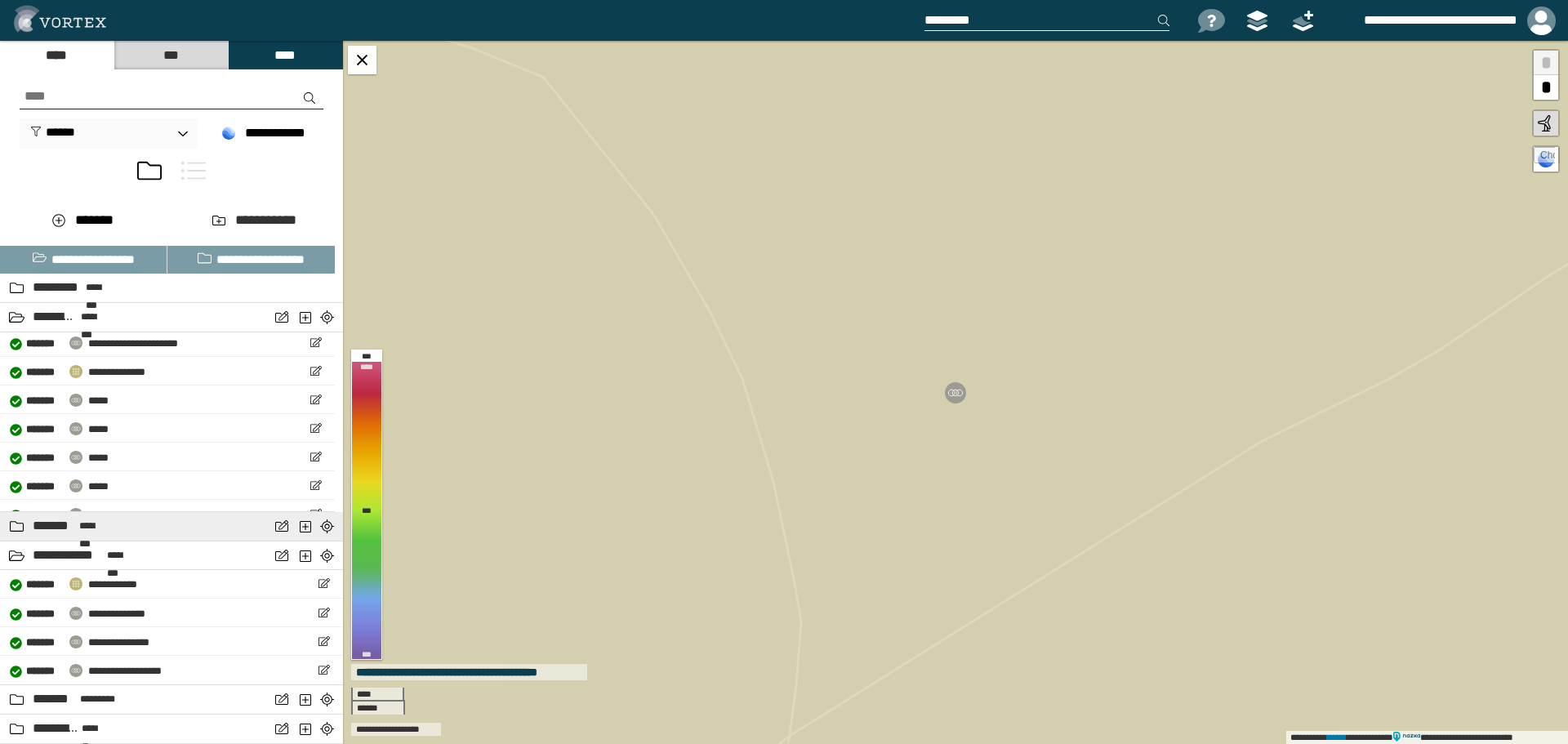 scroll, scrollTop: 50, scrollLeft: 0, axis: vertical 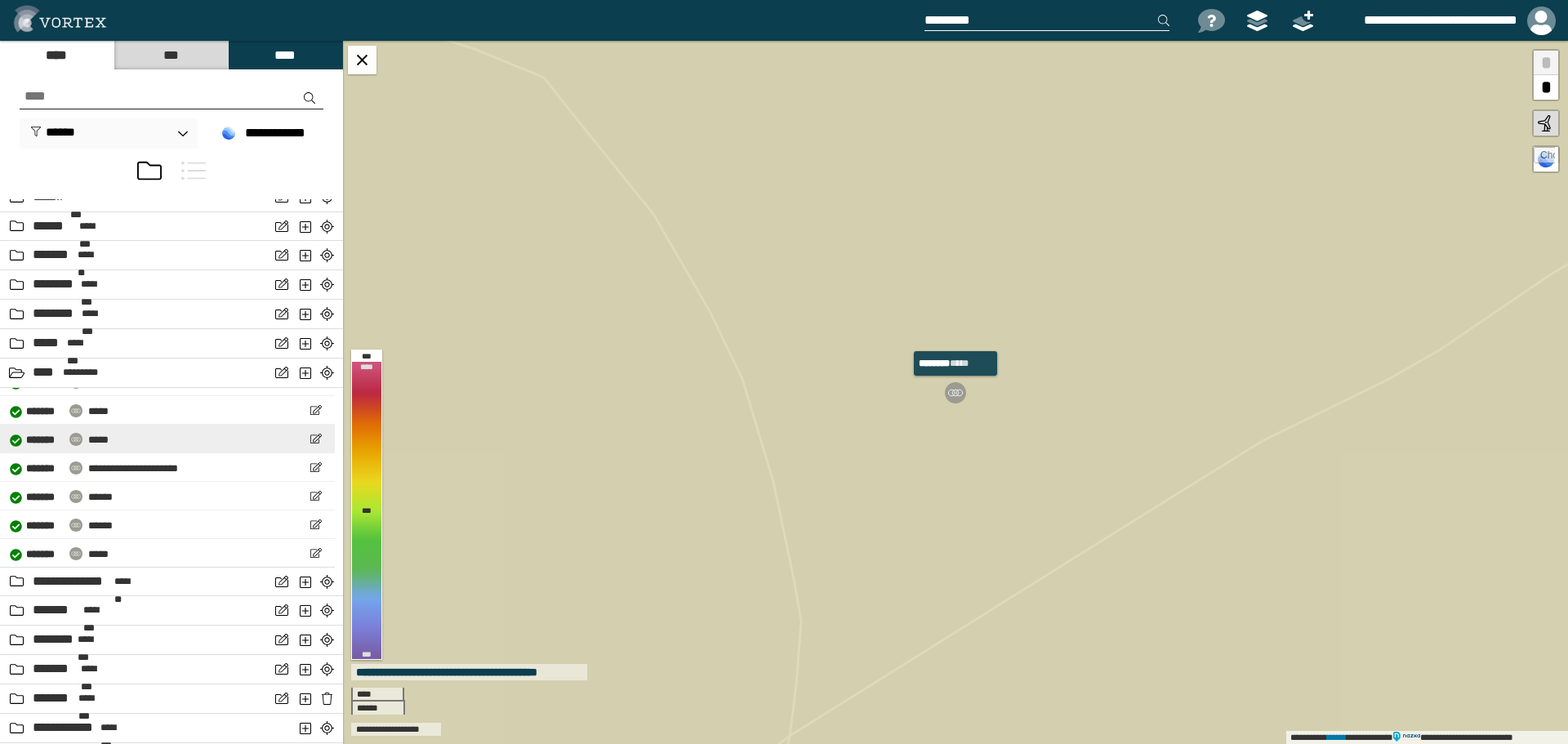 click on "*****" at bounding box center [98, 439] 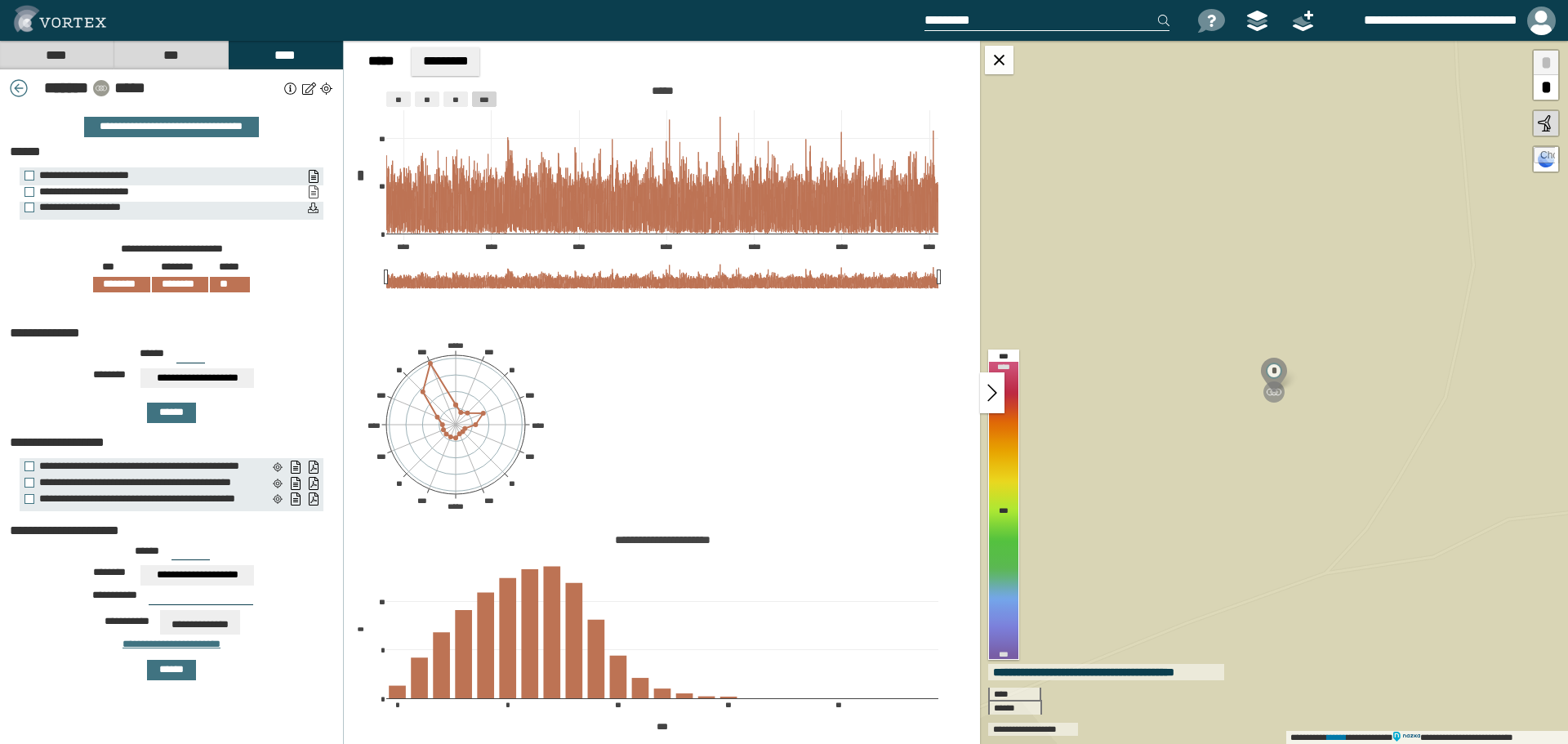 click on "**********" at bounding box center (313, 192) 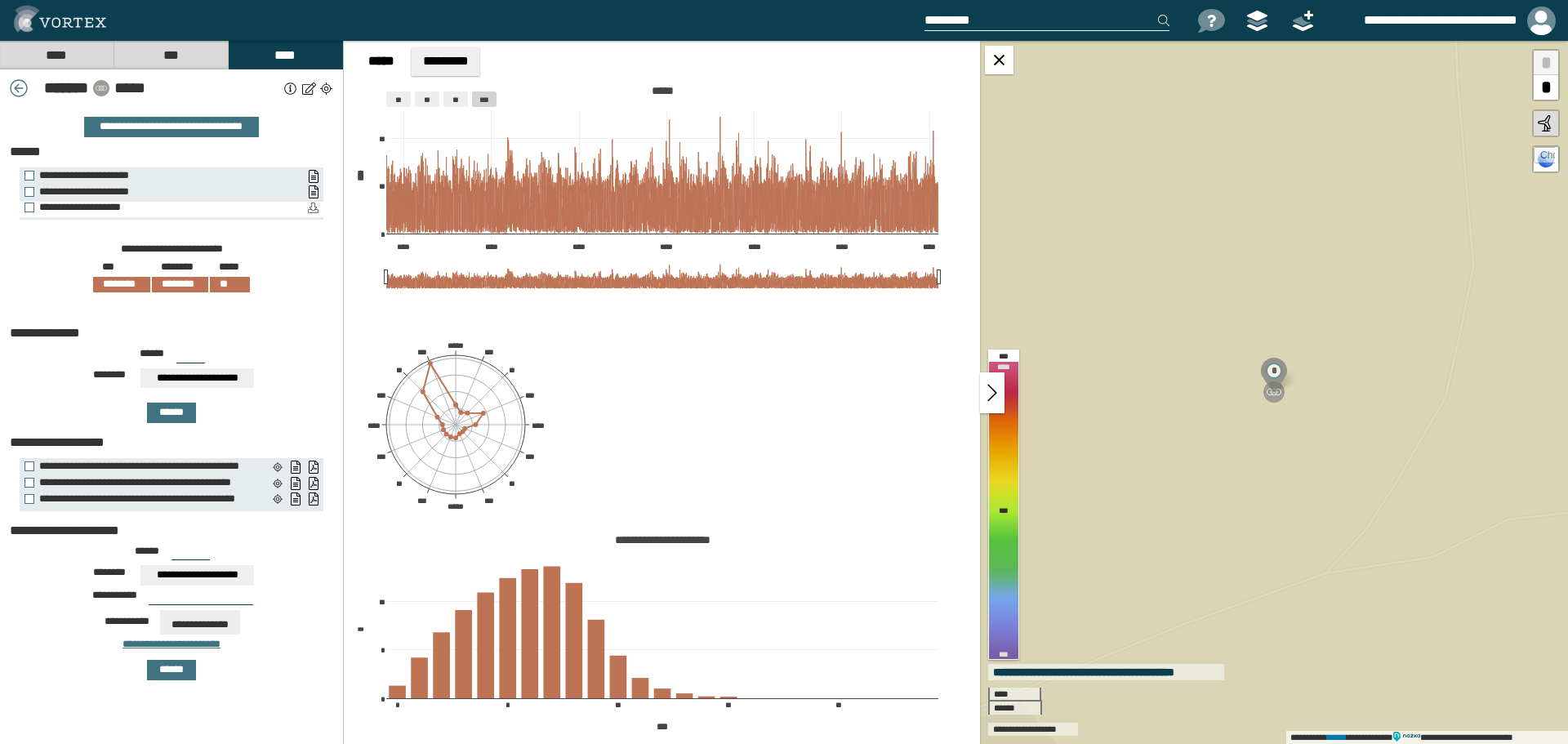 click on "**********" at bounding box center [313, 208] 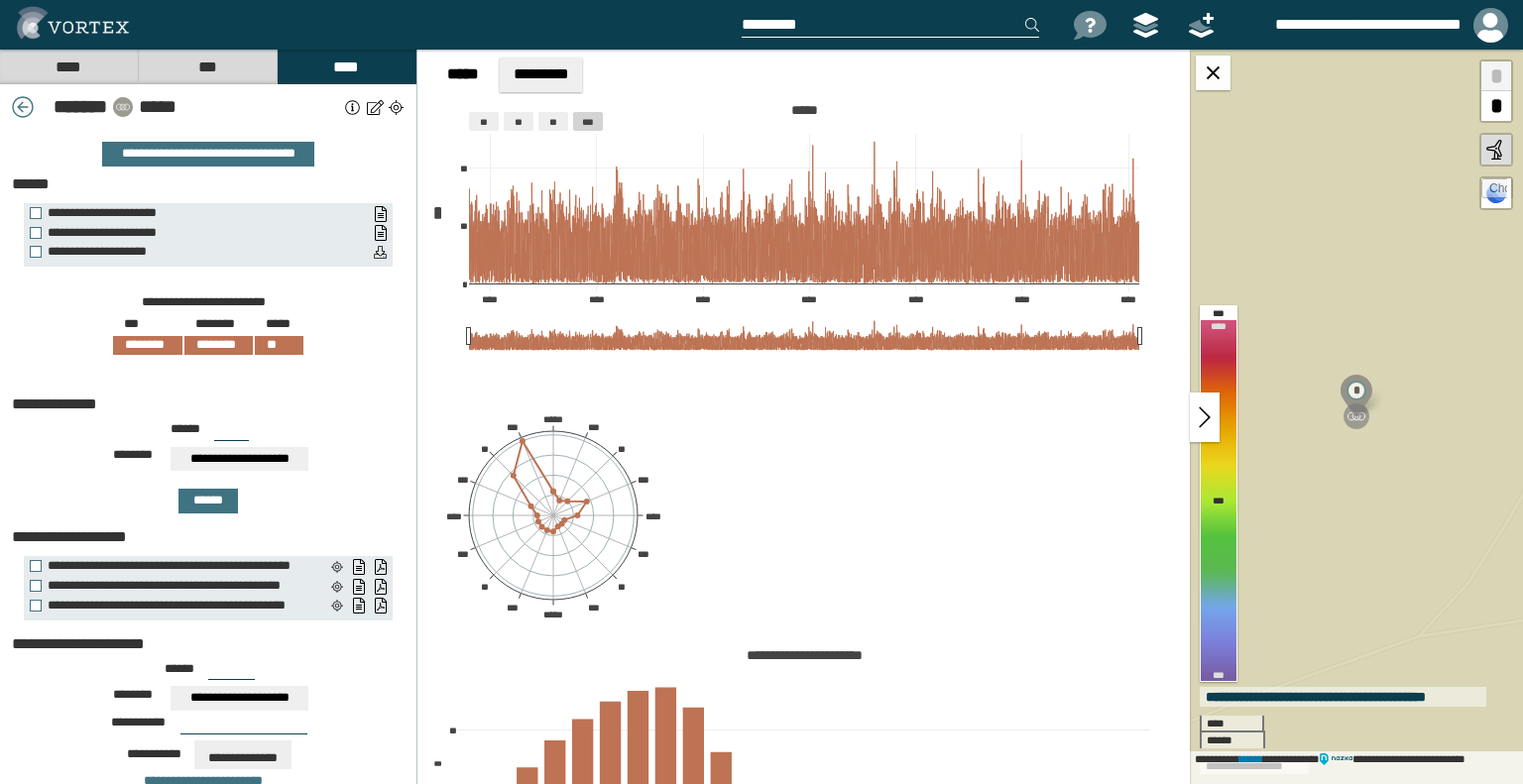 click at bounding box center [23, 107] 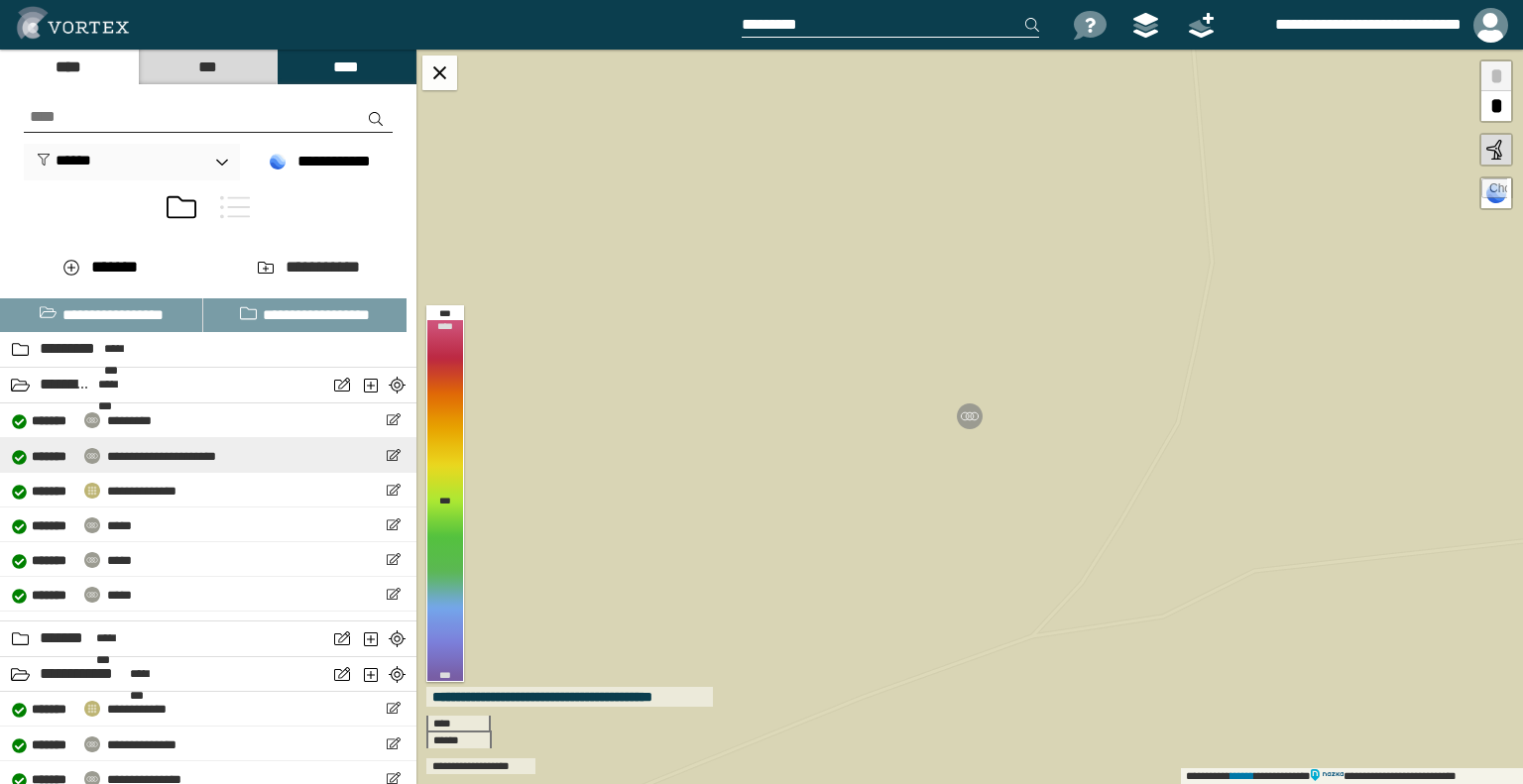 scroll, scrollTop: 59, scrollLeft: 0, axis: vertical 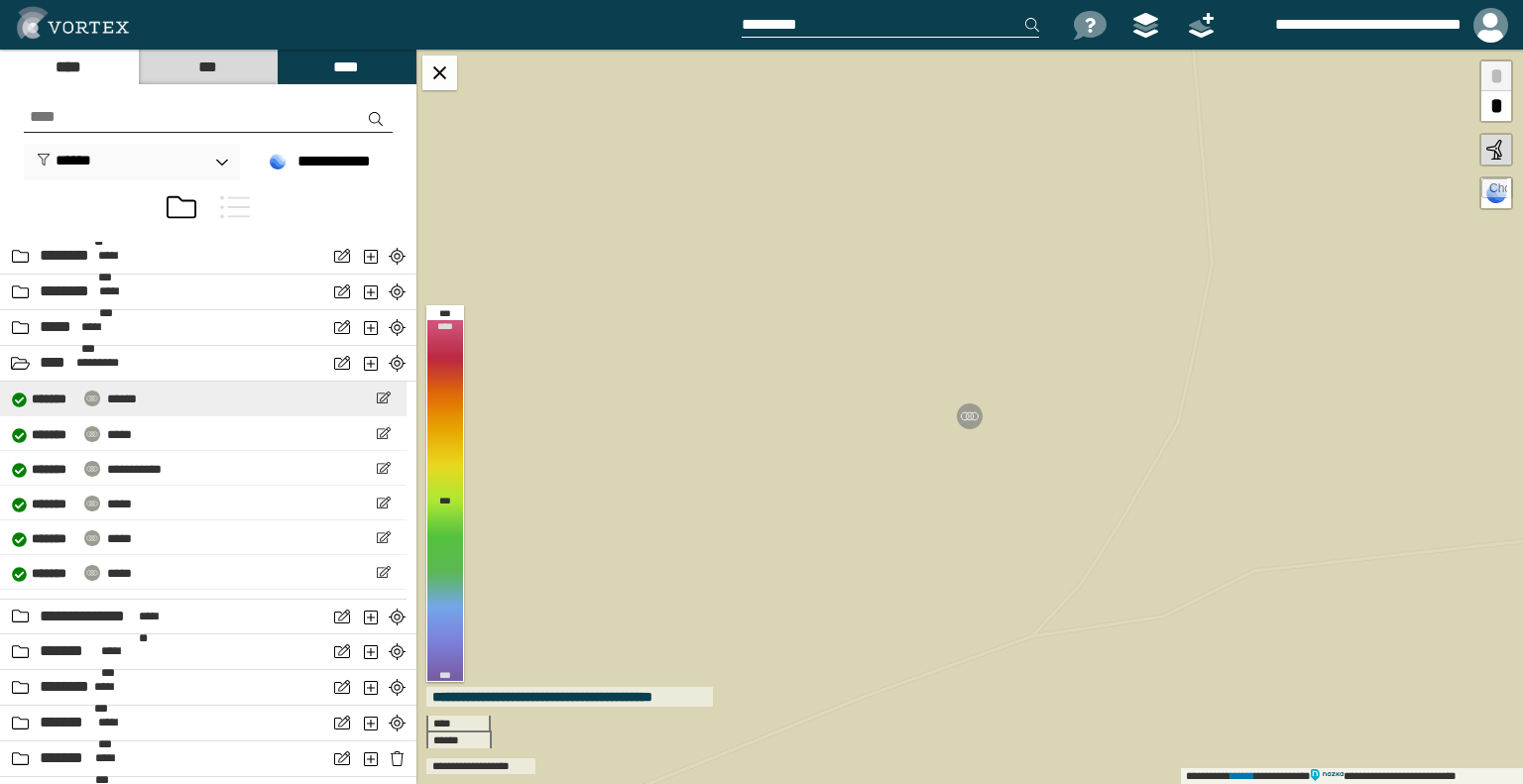 click on "******" at bounding box center (122, 398) 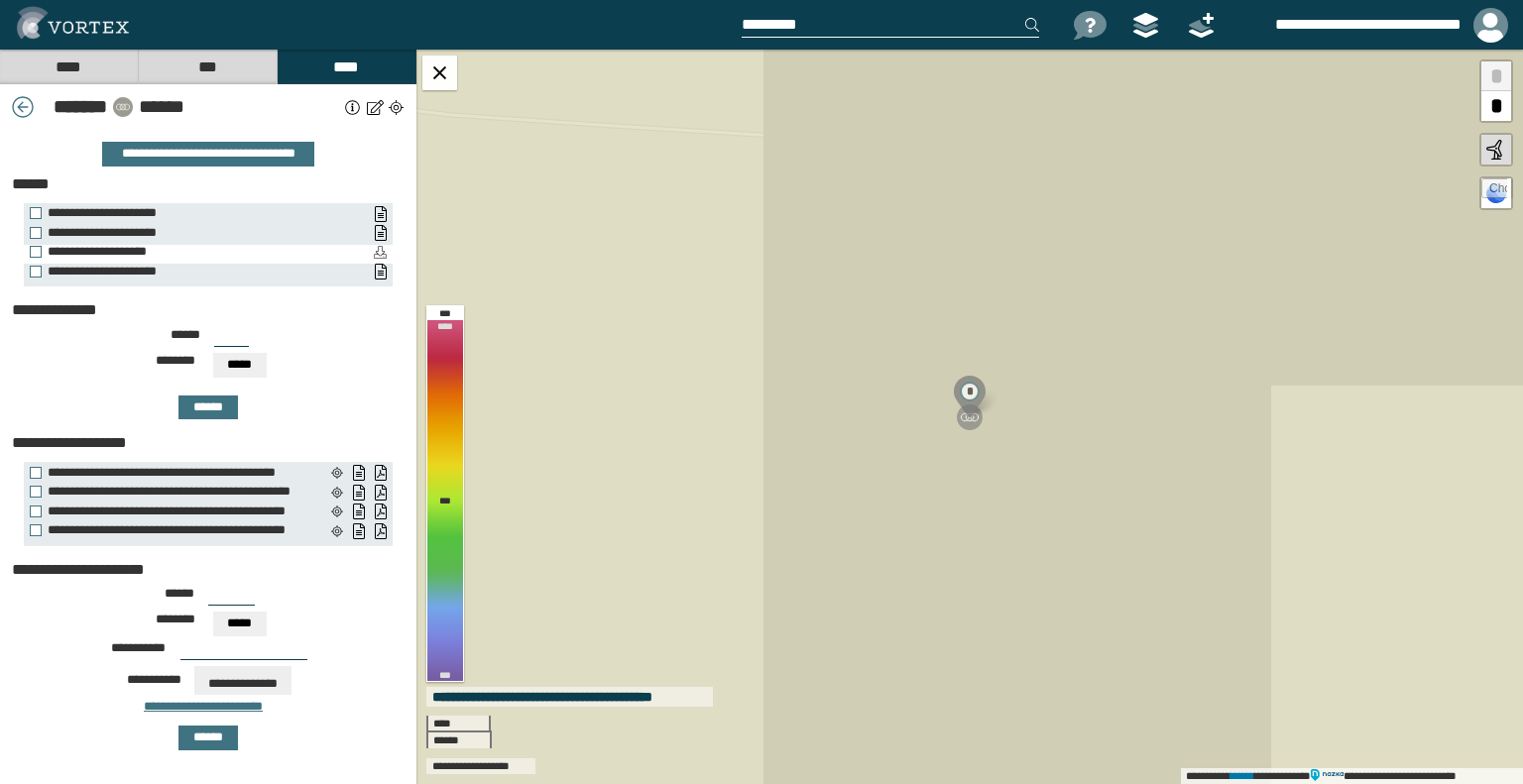 click on "**********" at bounding box center (380, 253) 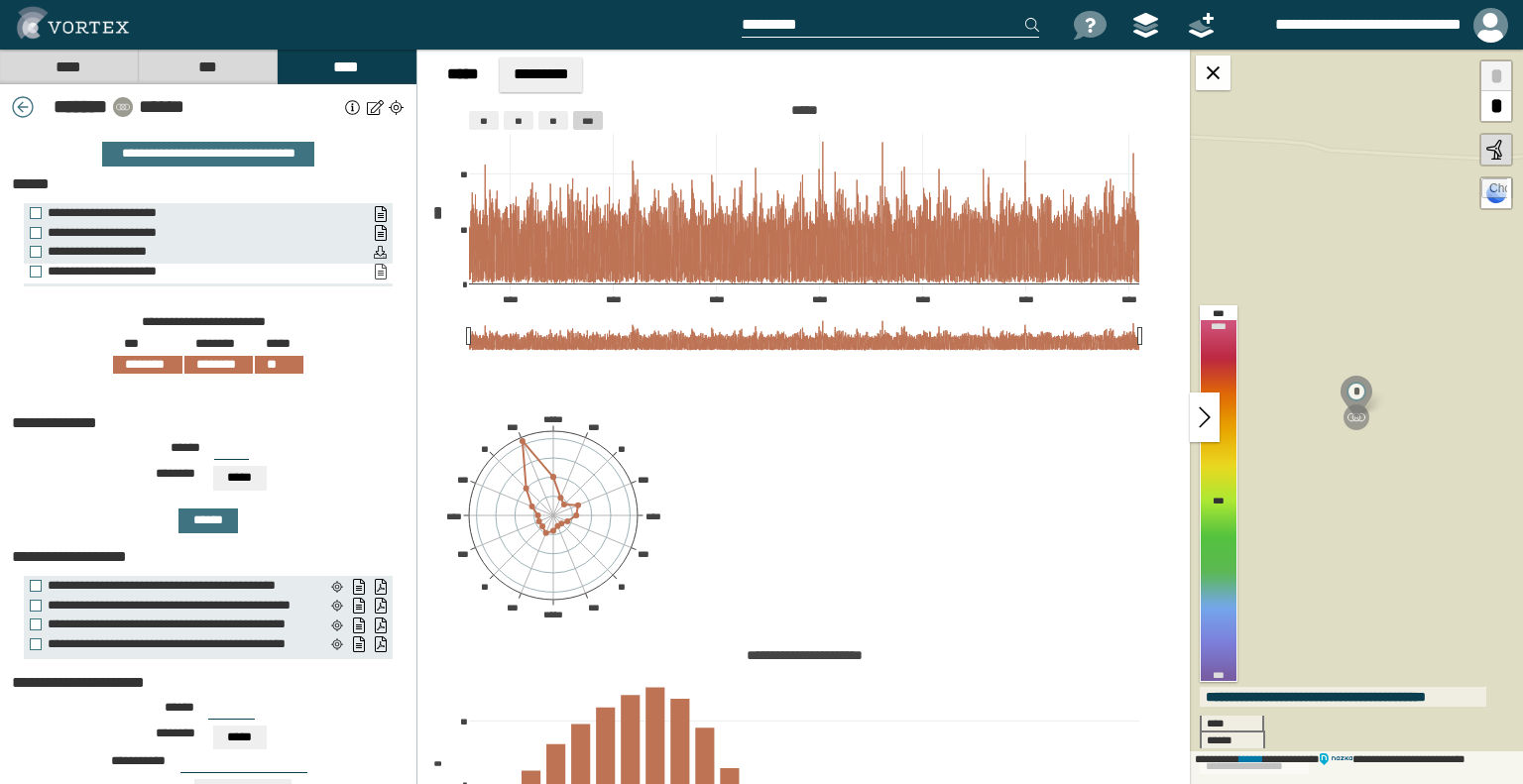 click on "**********" at bounding box center [380, 272] 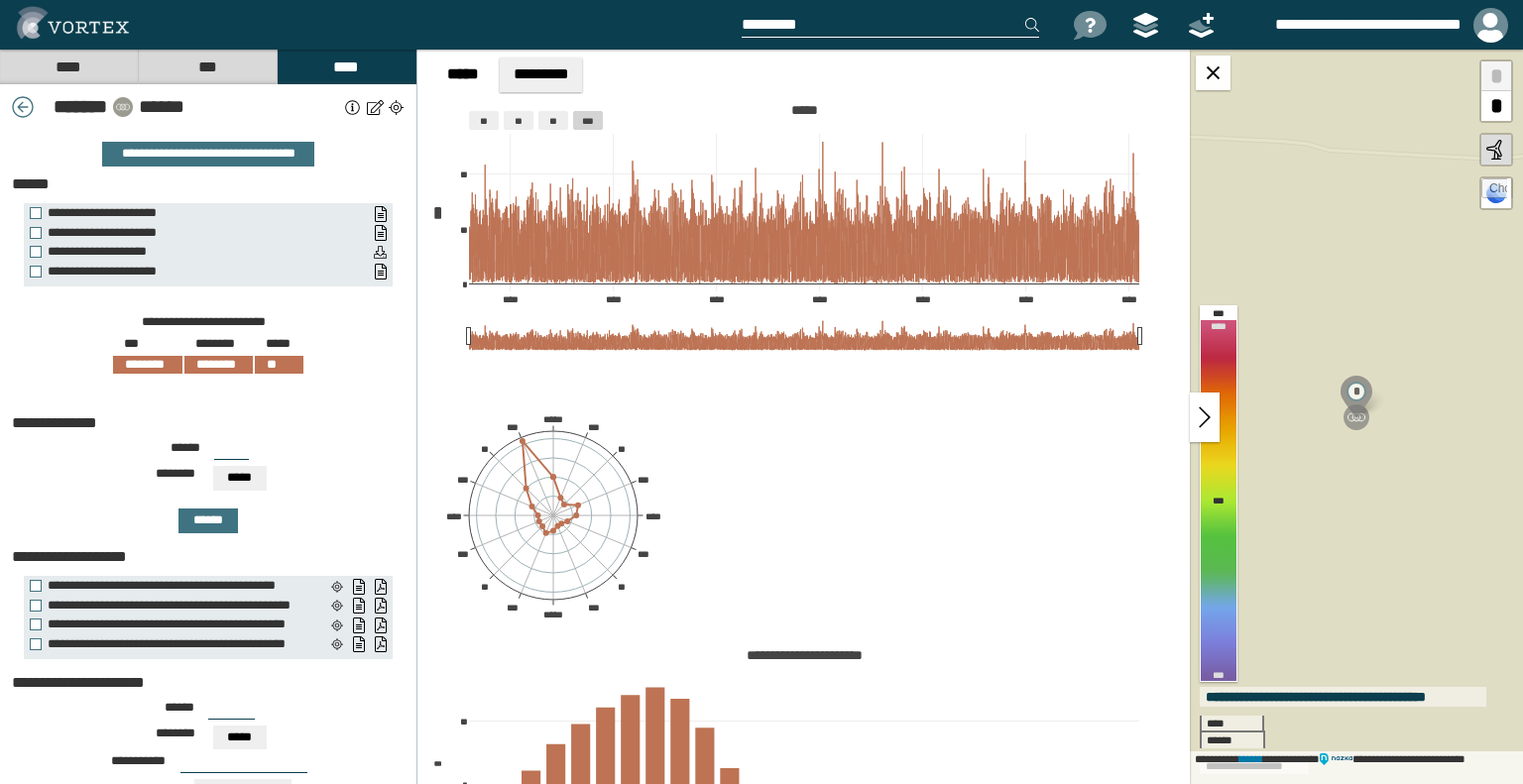 click on "[PHONE]" at bounding box center [208, 107] 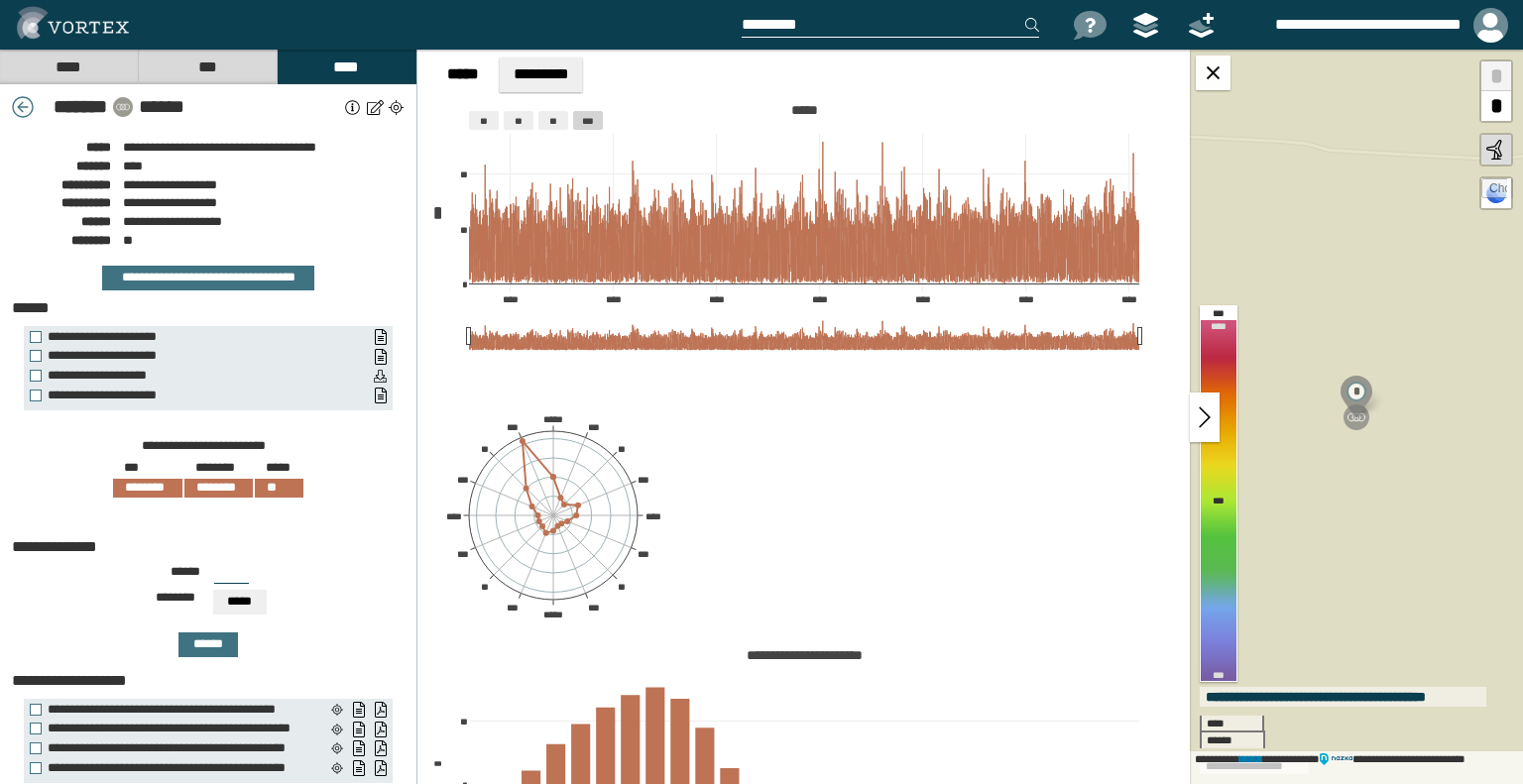 click at bounding box center [23, 107] 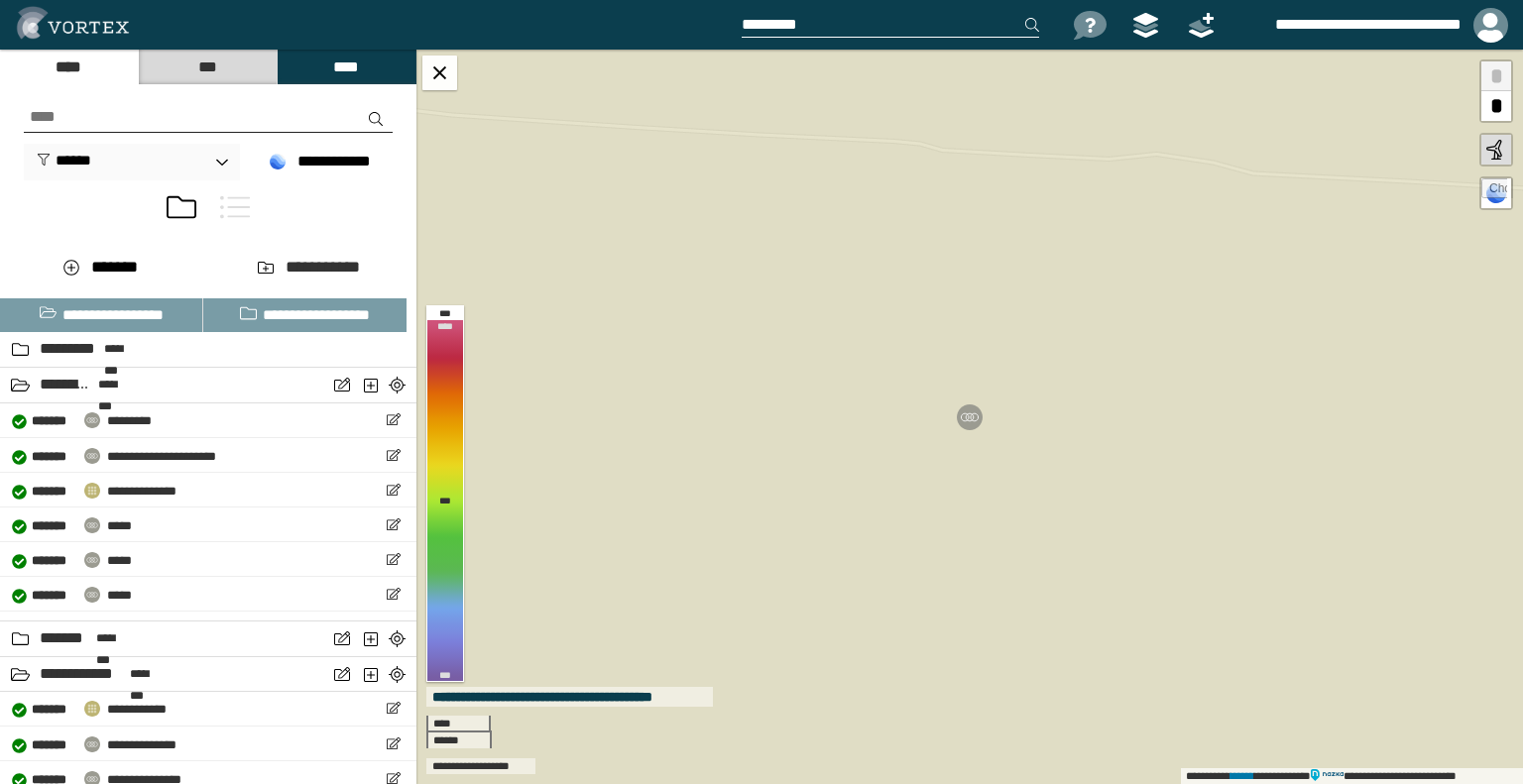 scroll, scrollTop: 59, scrollLeft: 0, axis: vertical 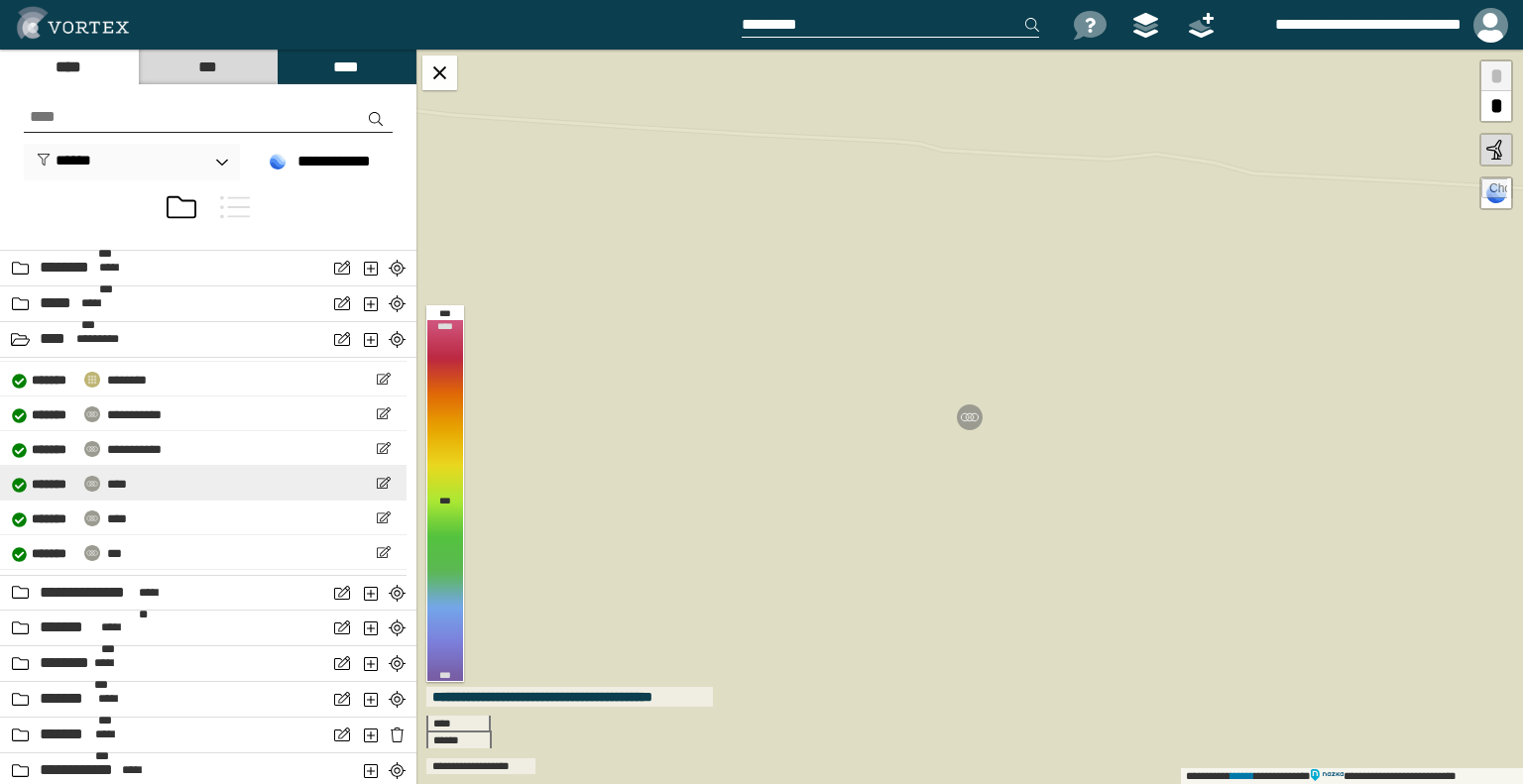 click on "[NUMBER] [STREET], [CITY], [STATE] [ZIP]" at bounding box center (203, 483) 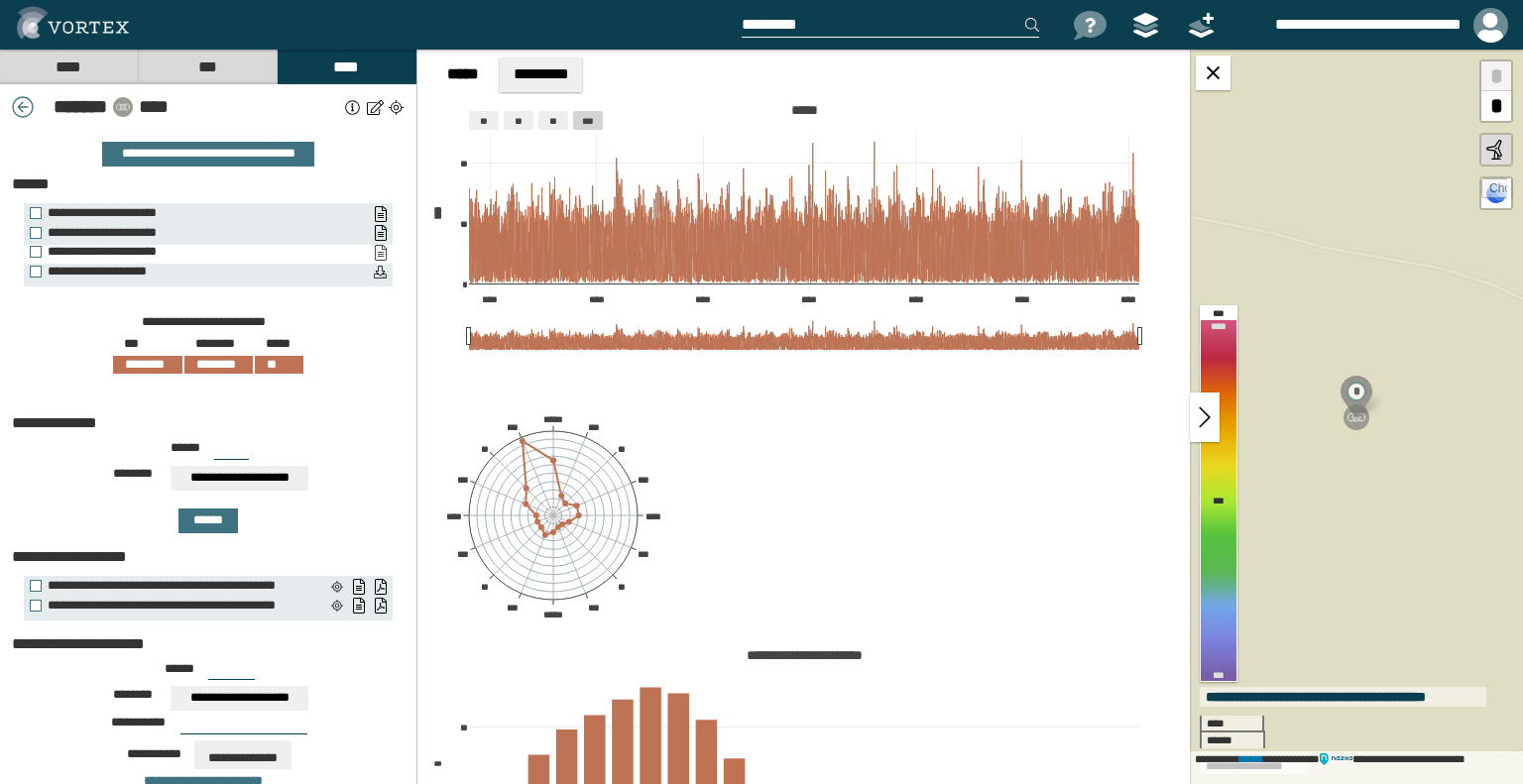 click on "**********" at bounding box center [380, 253] 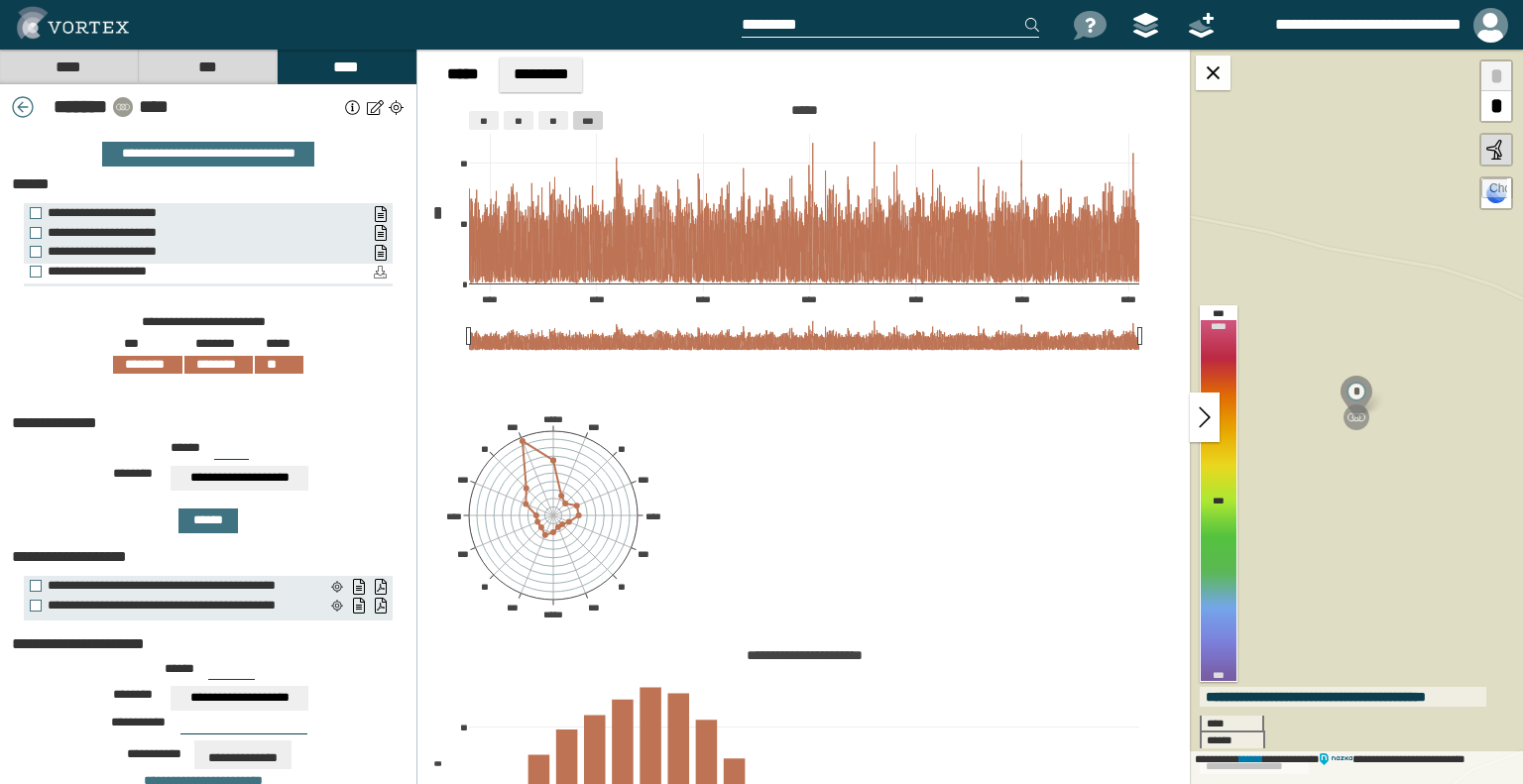 click on "**********" at bounding box center [380, 272] 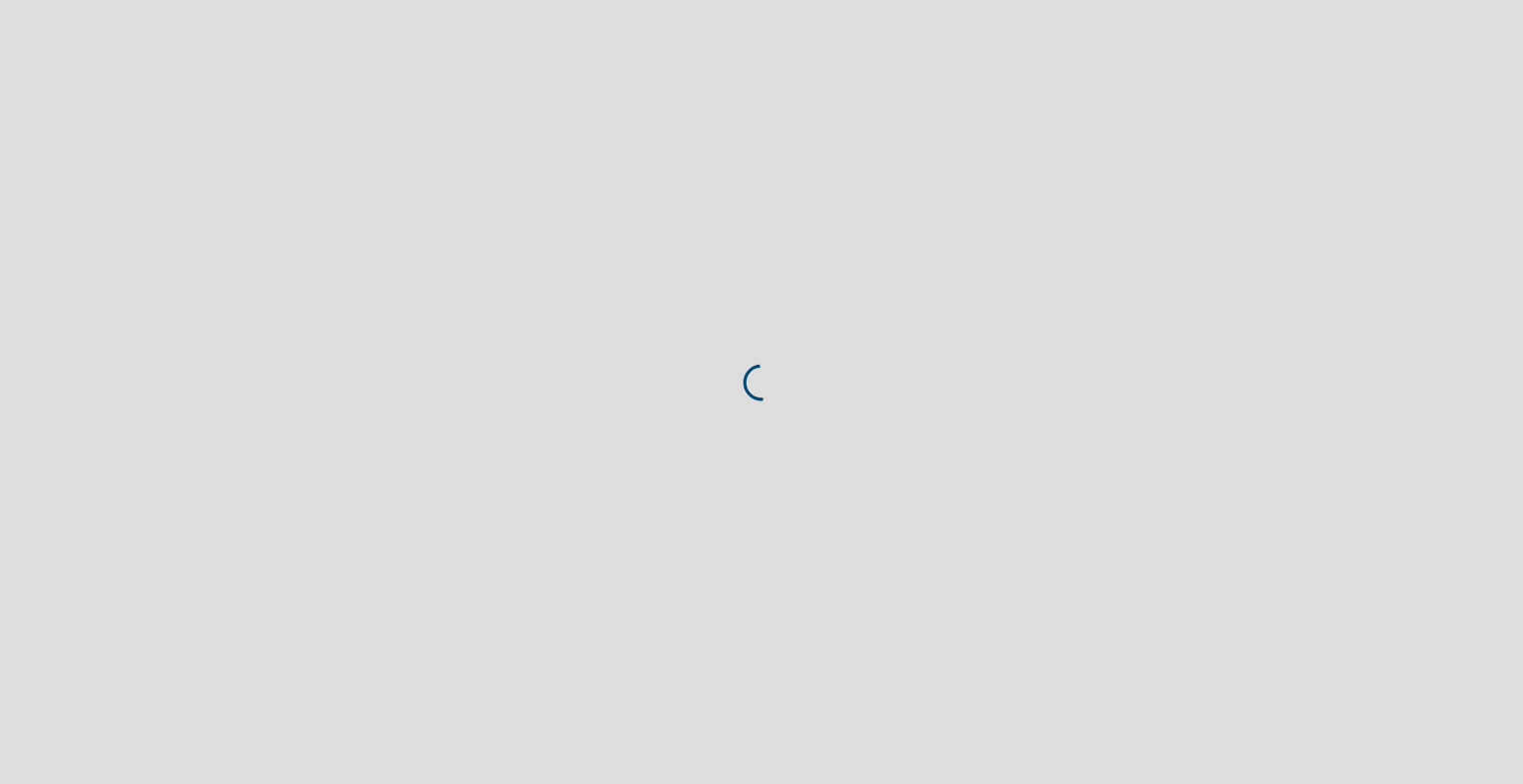 scroll, scrollTop: 0, scrollLeft: 0, axis: both 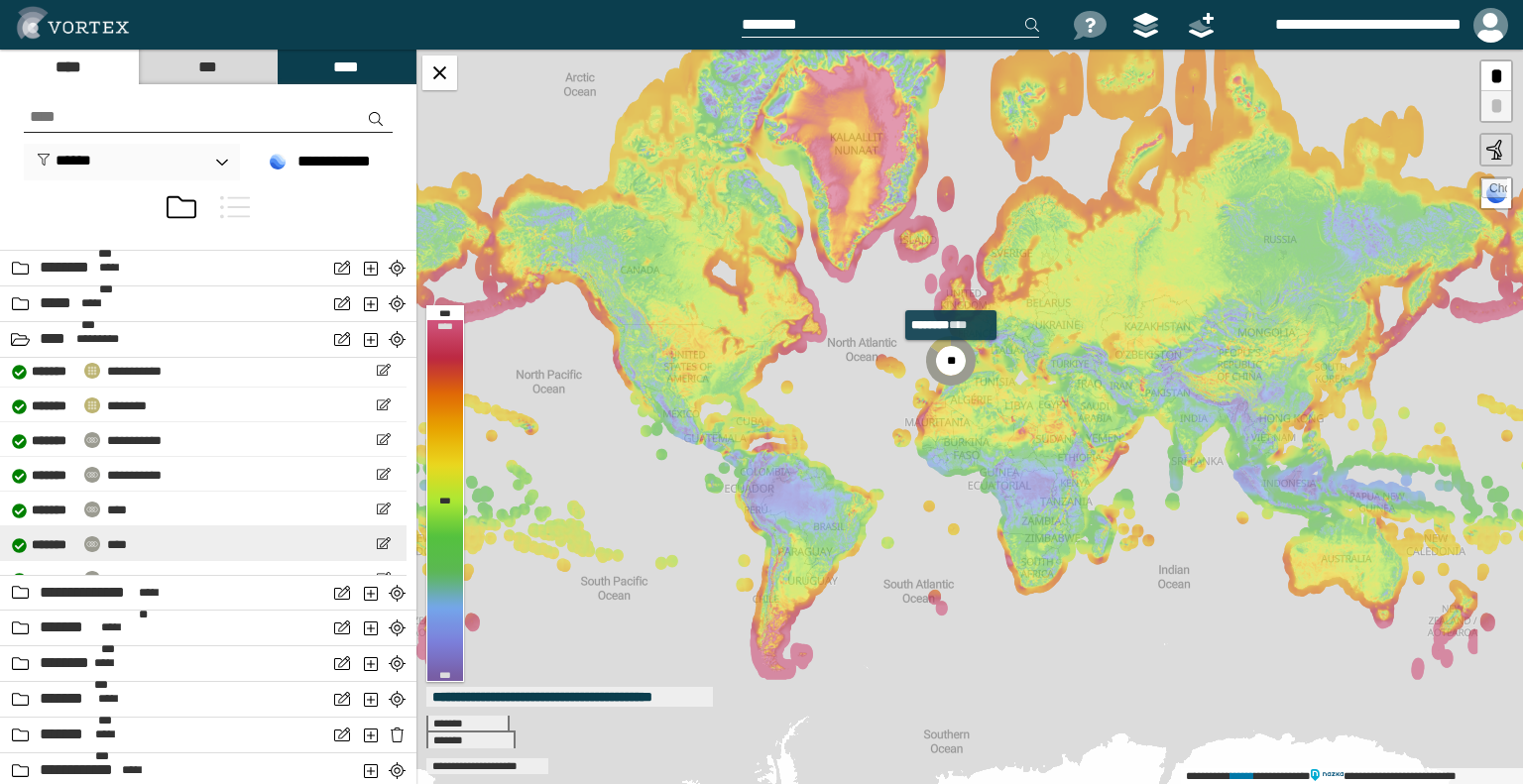 click on "[NUMBER] [STREET], [CITY], [STATE] [ZIP]" at bounding box center (203, 543) 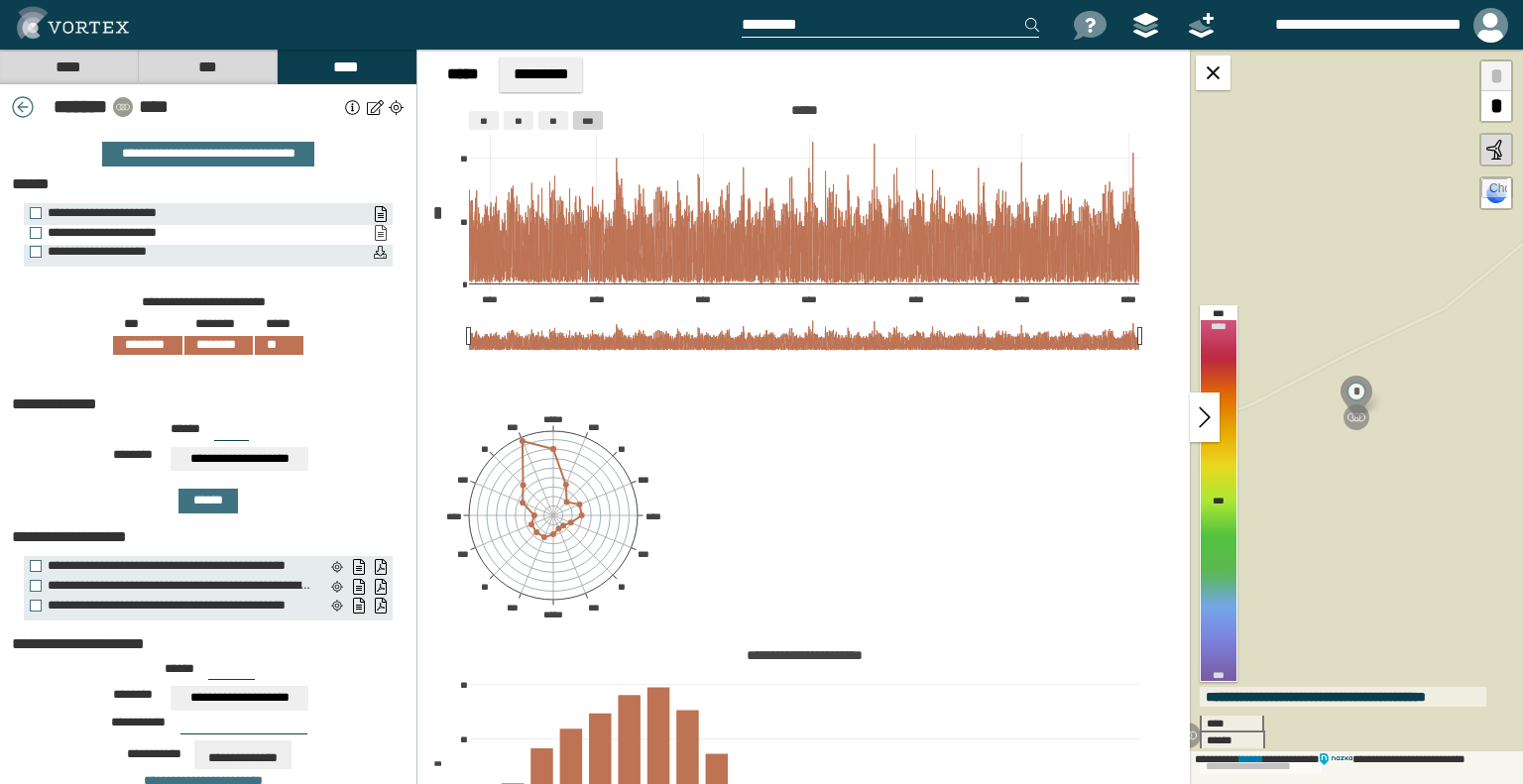 click on "**********" at bounding box center (380, 233) 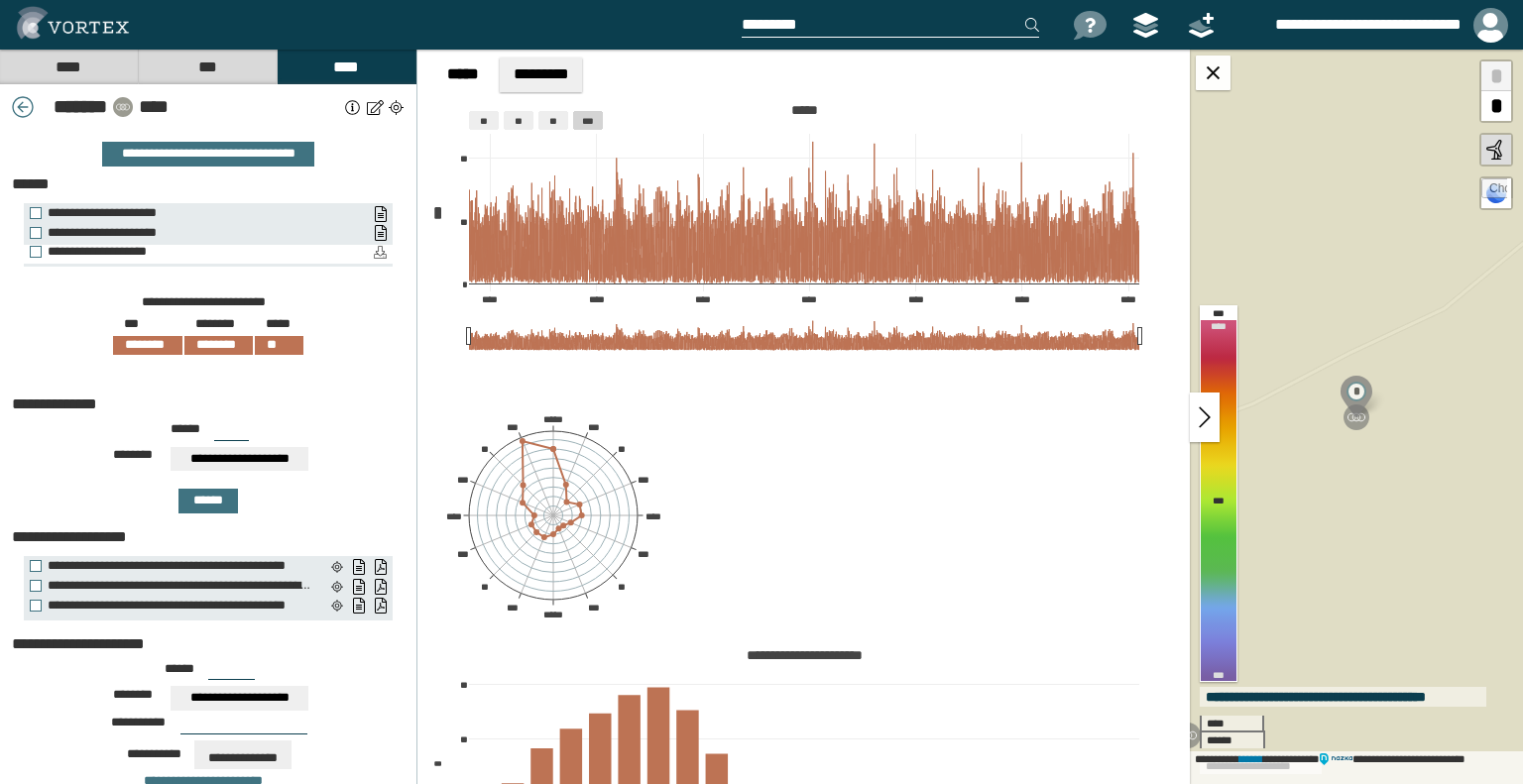 click on "**********" at bounding box center (380, 253) 